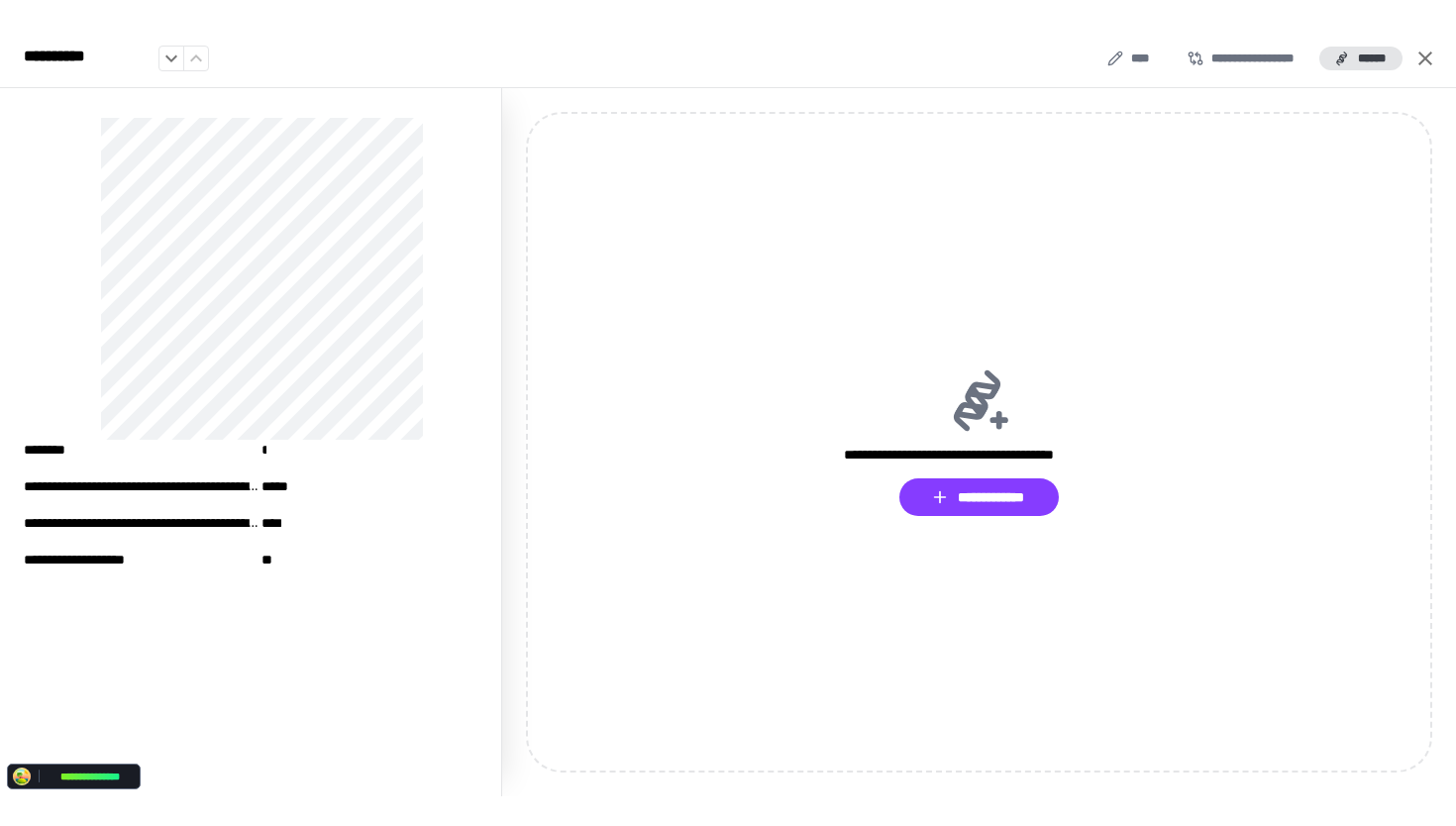 scroll, scrollTop: 0, scrollLeft: 0, axis: both 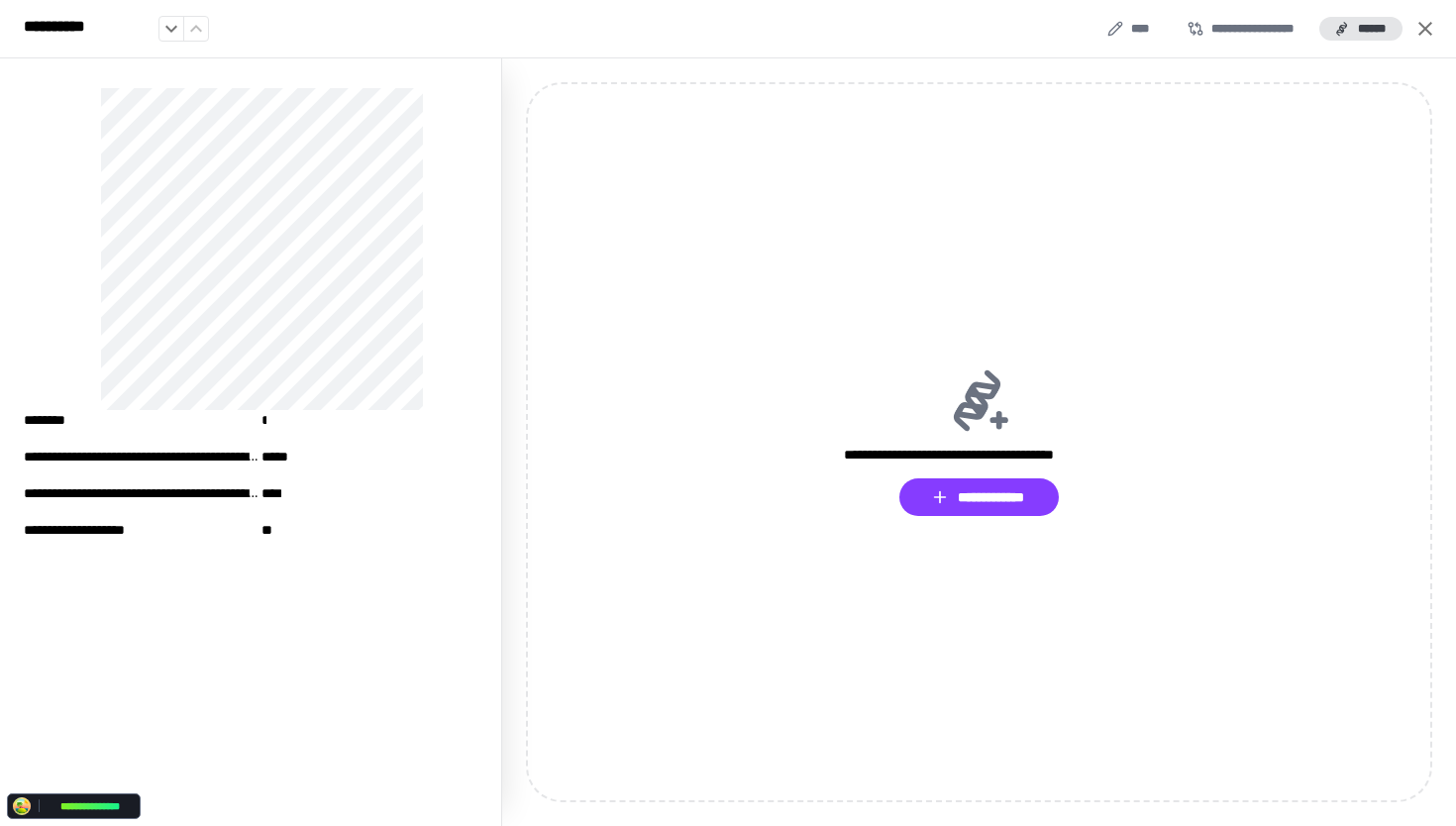 click 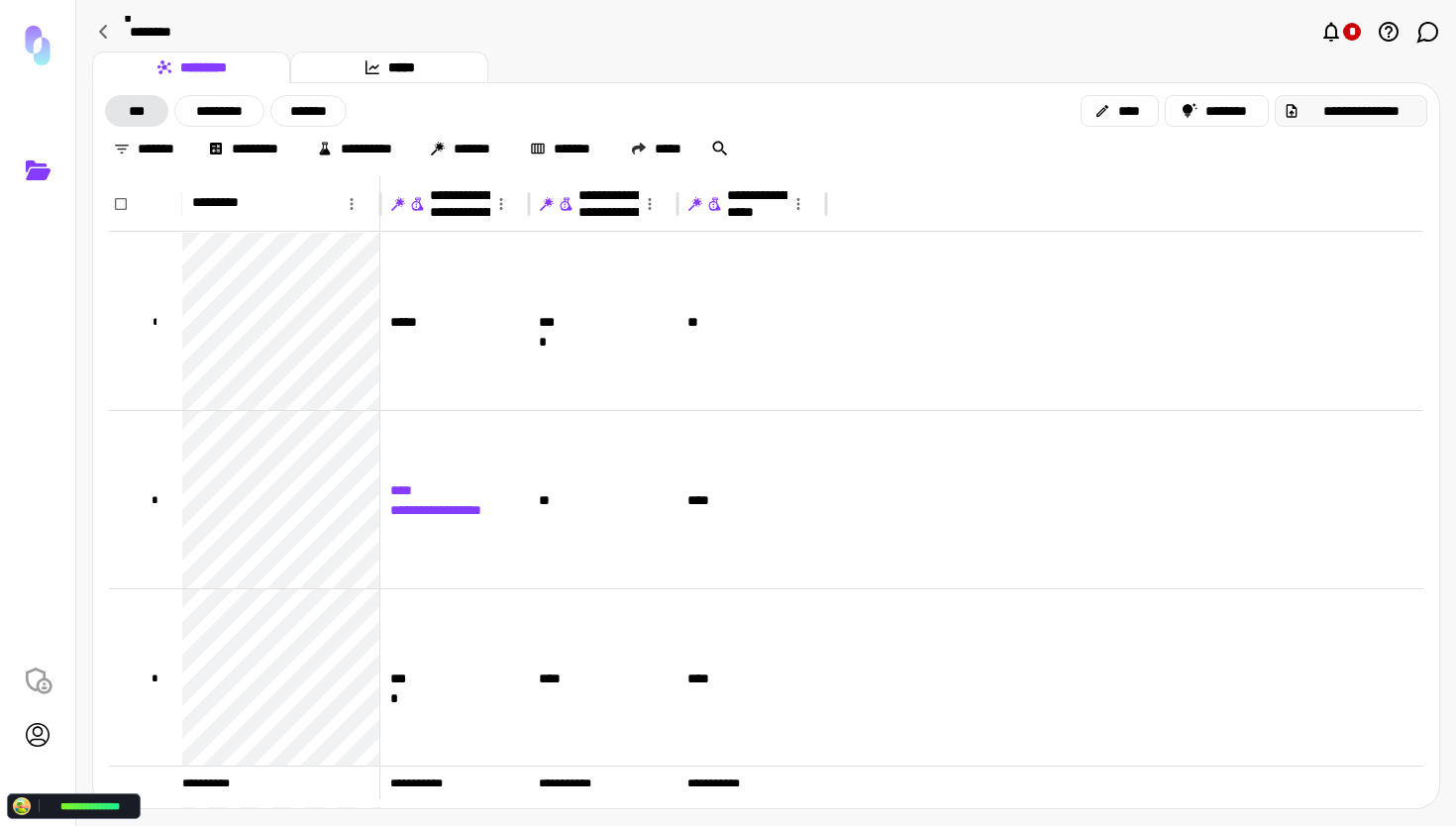 click on "**********" at bounding box center (1361, 111) 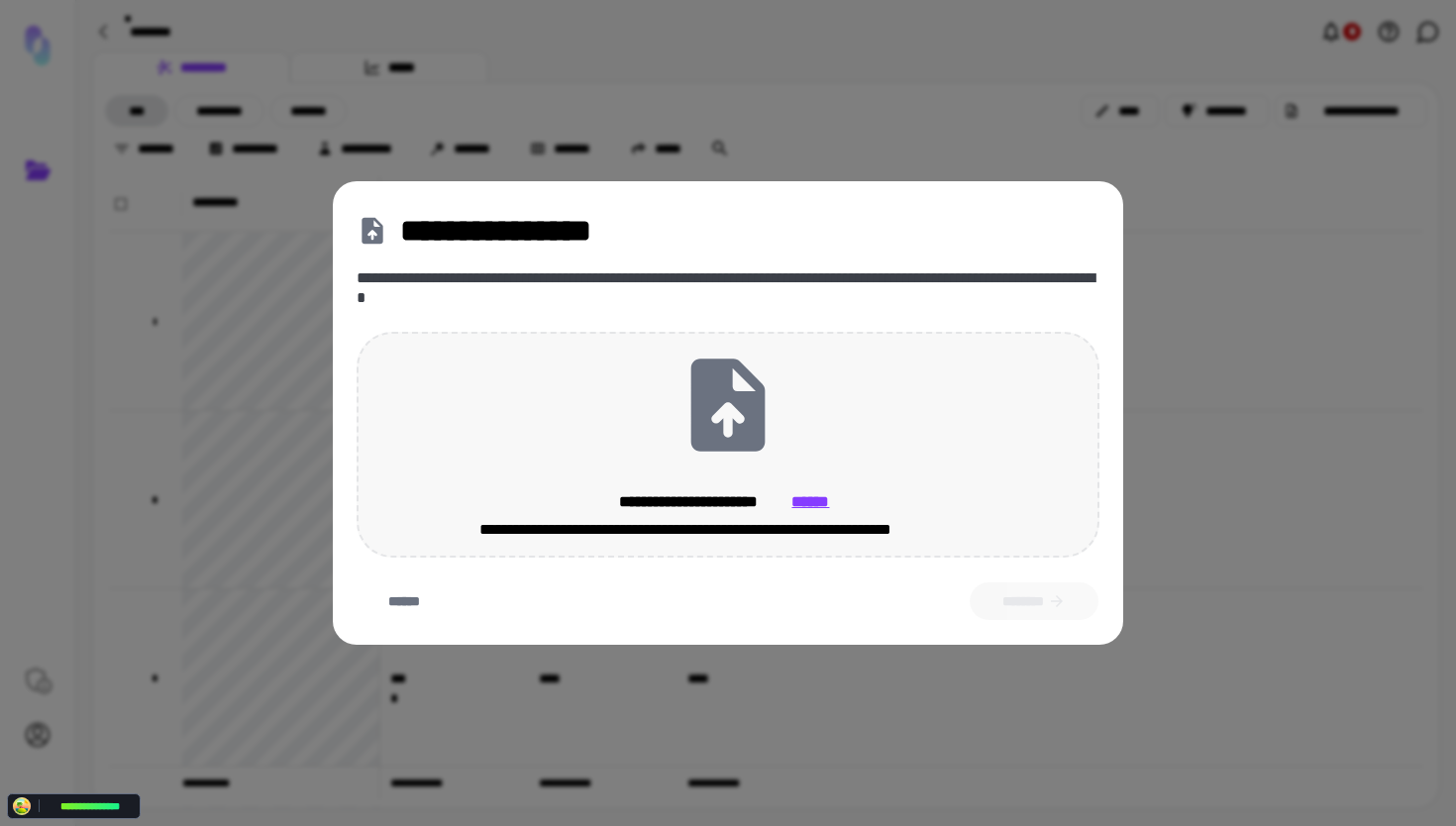 click 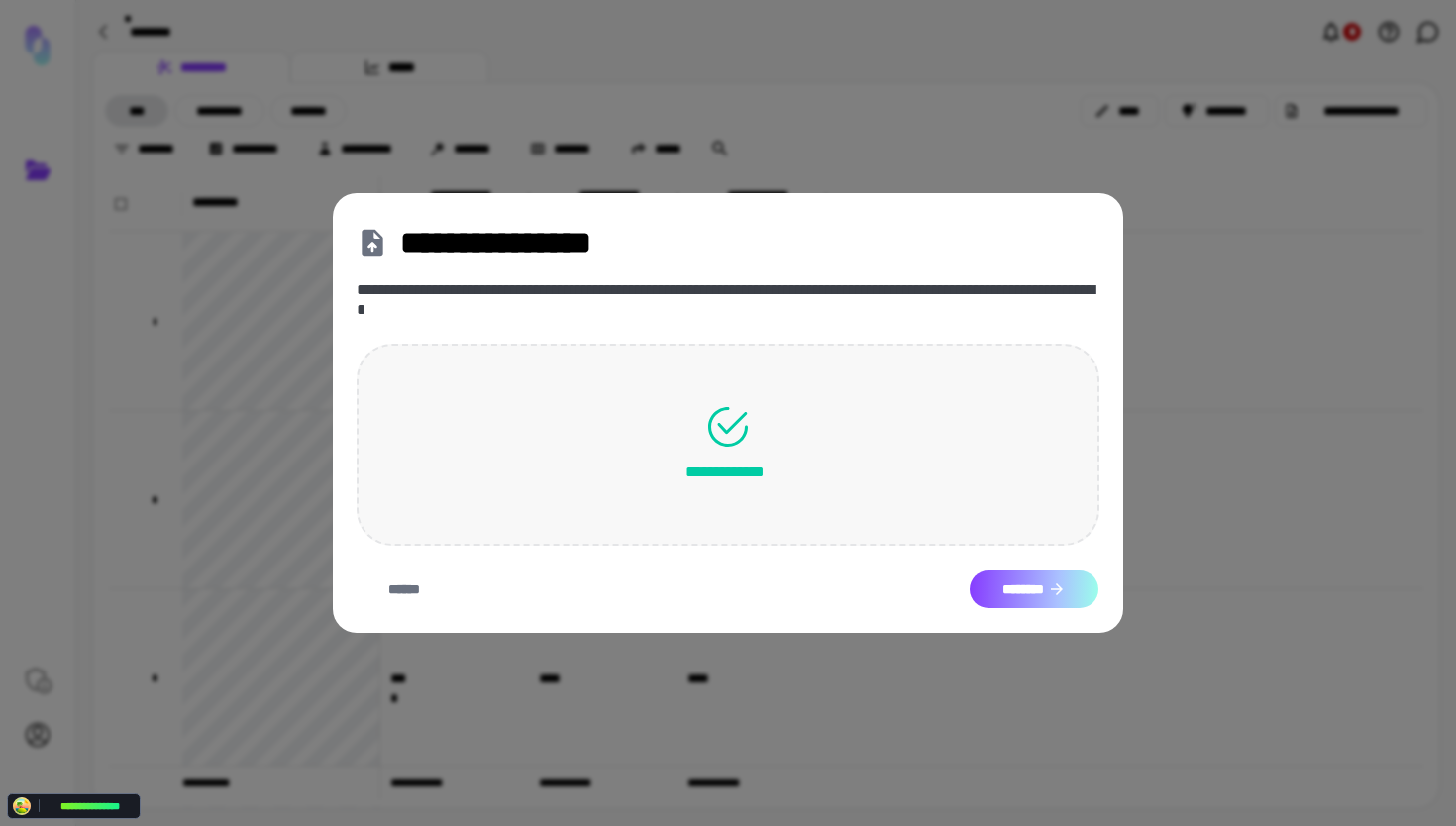 click on "********" at bounding box center (1034, 589) 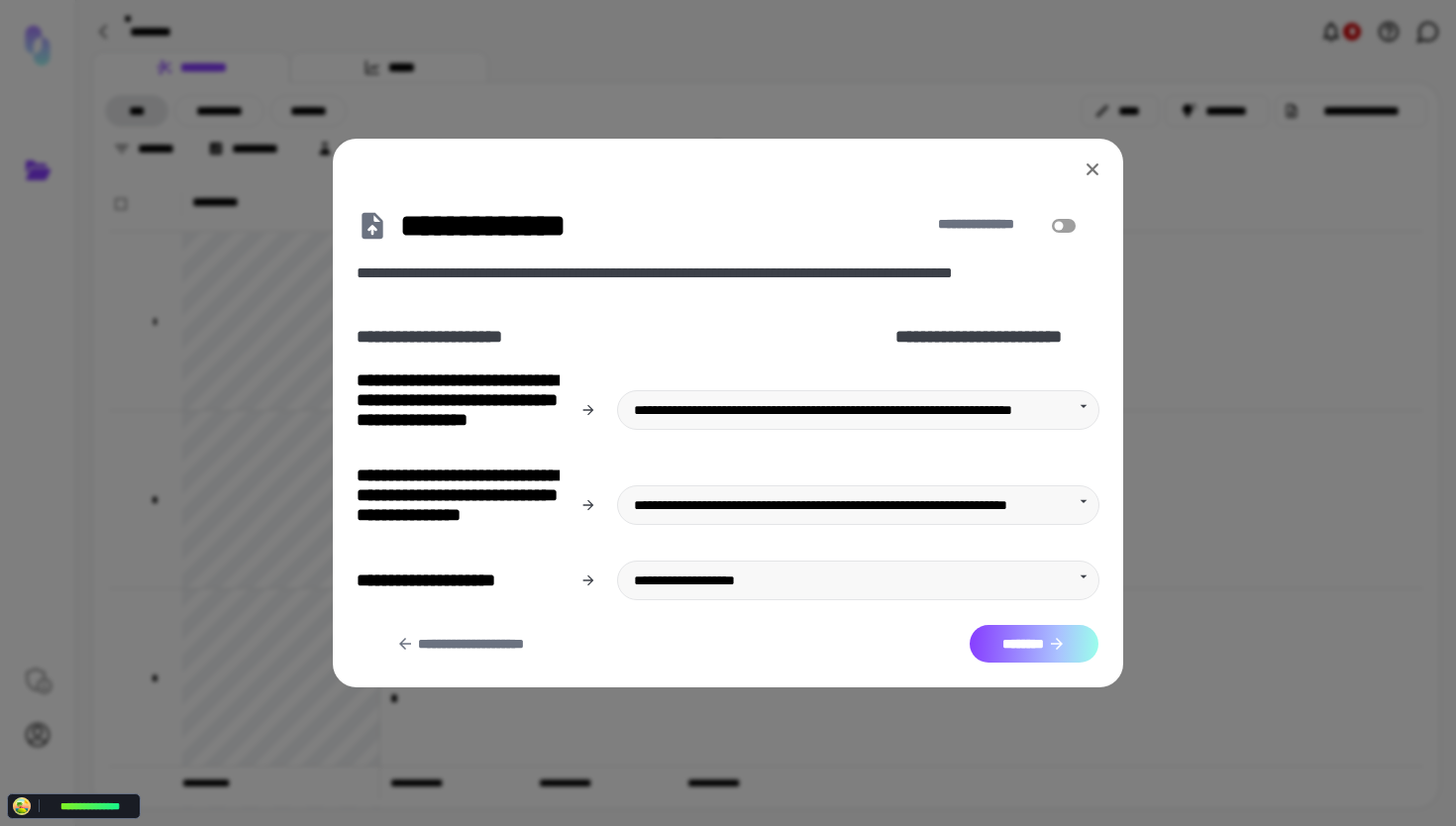 click on "********" at bounding box center [1034, 644] 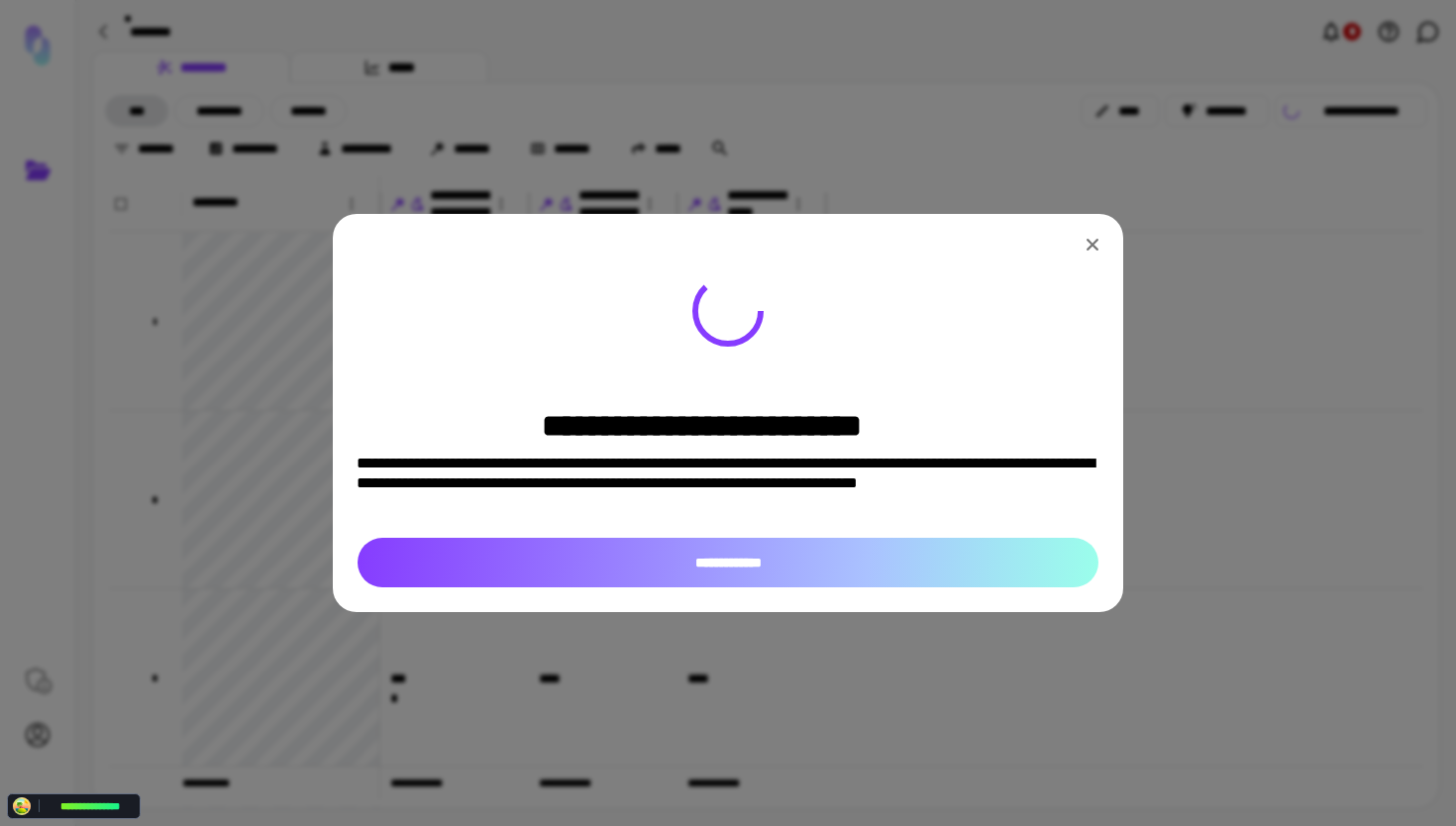click on "**********" at bounding box center (728, 563) 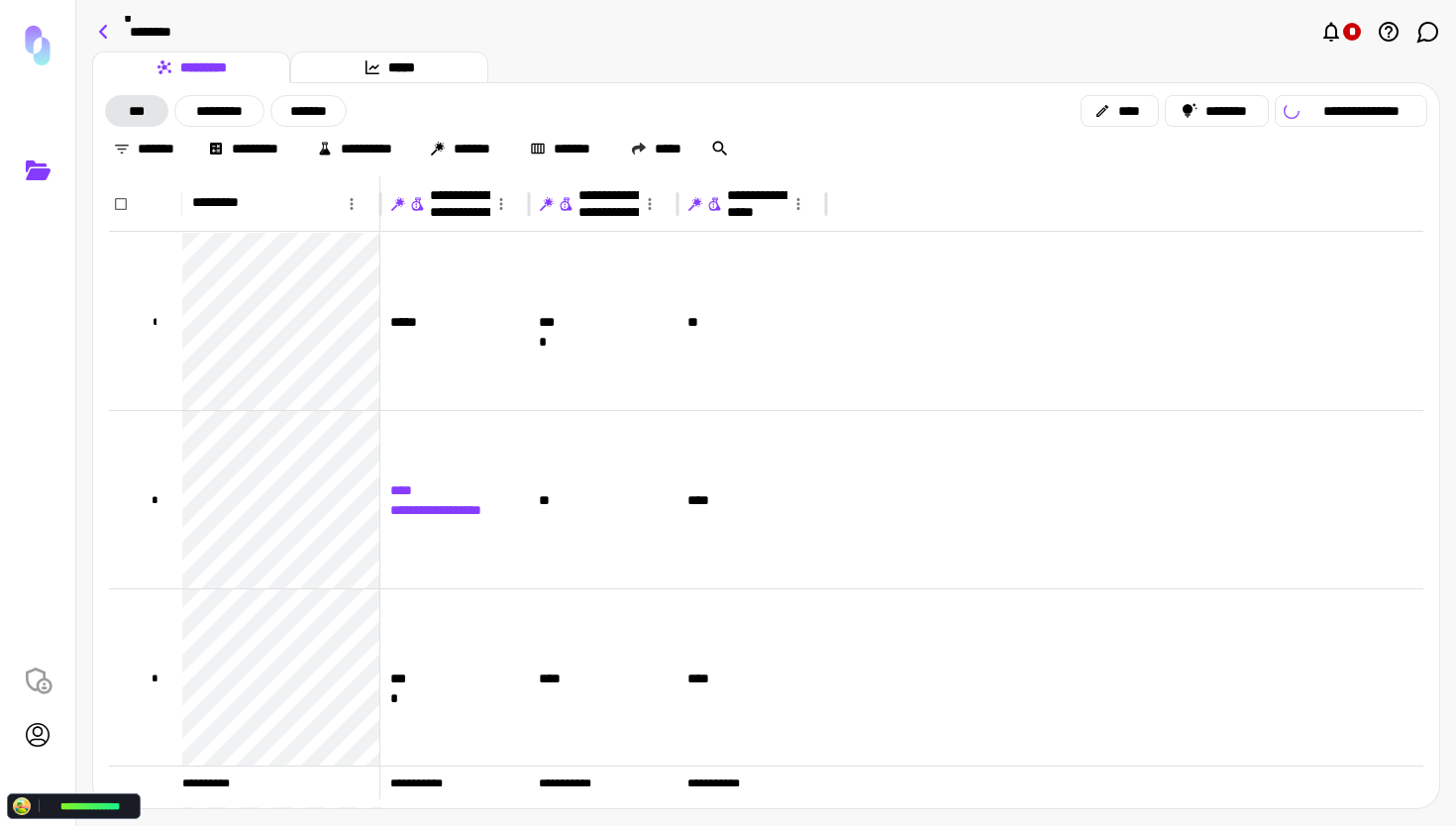 click 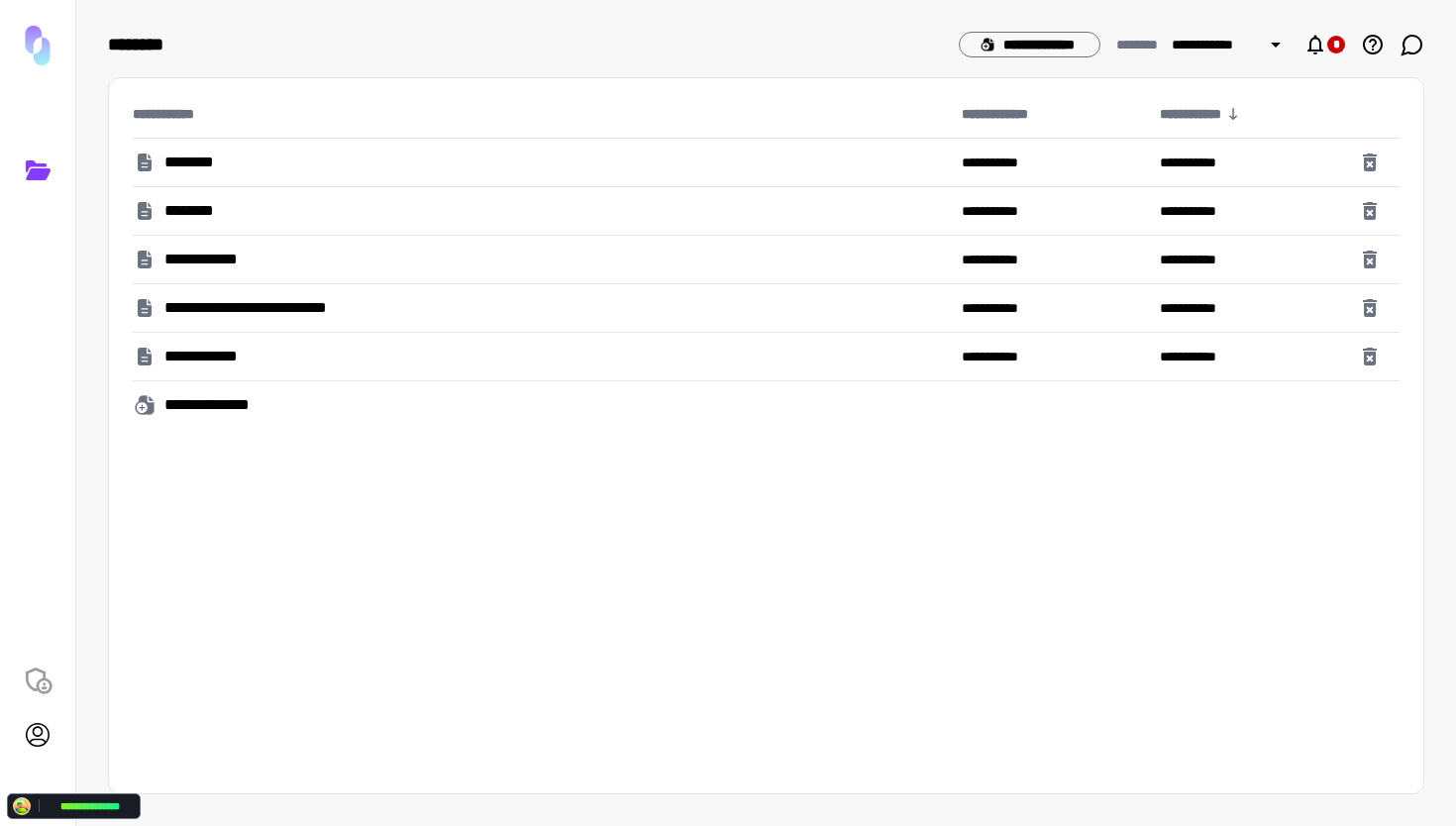 click on "********" at bounding box center [539, 162] 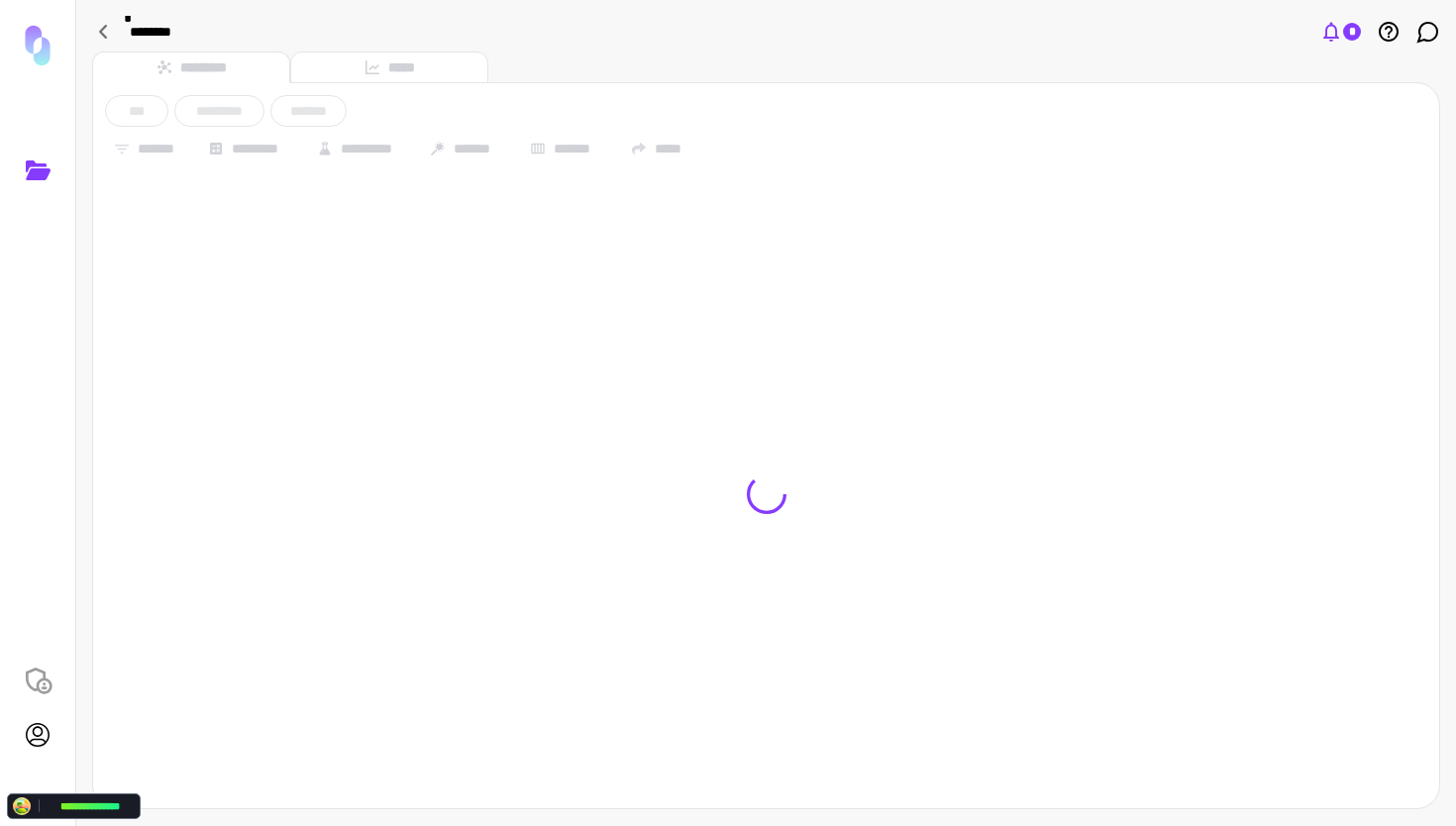 click 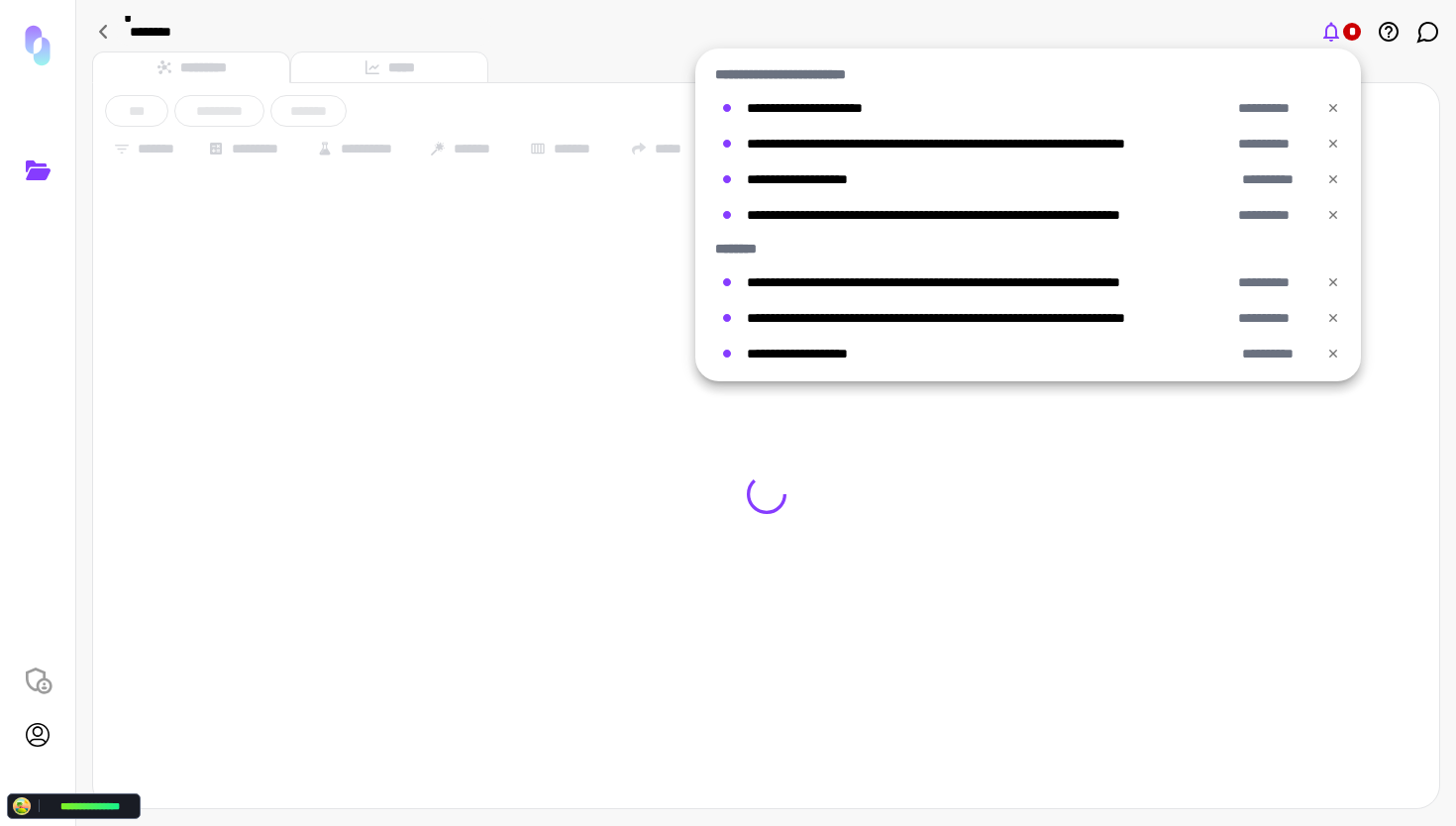click at bounding box center (728, 413) 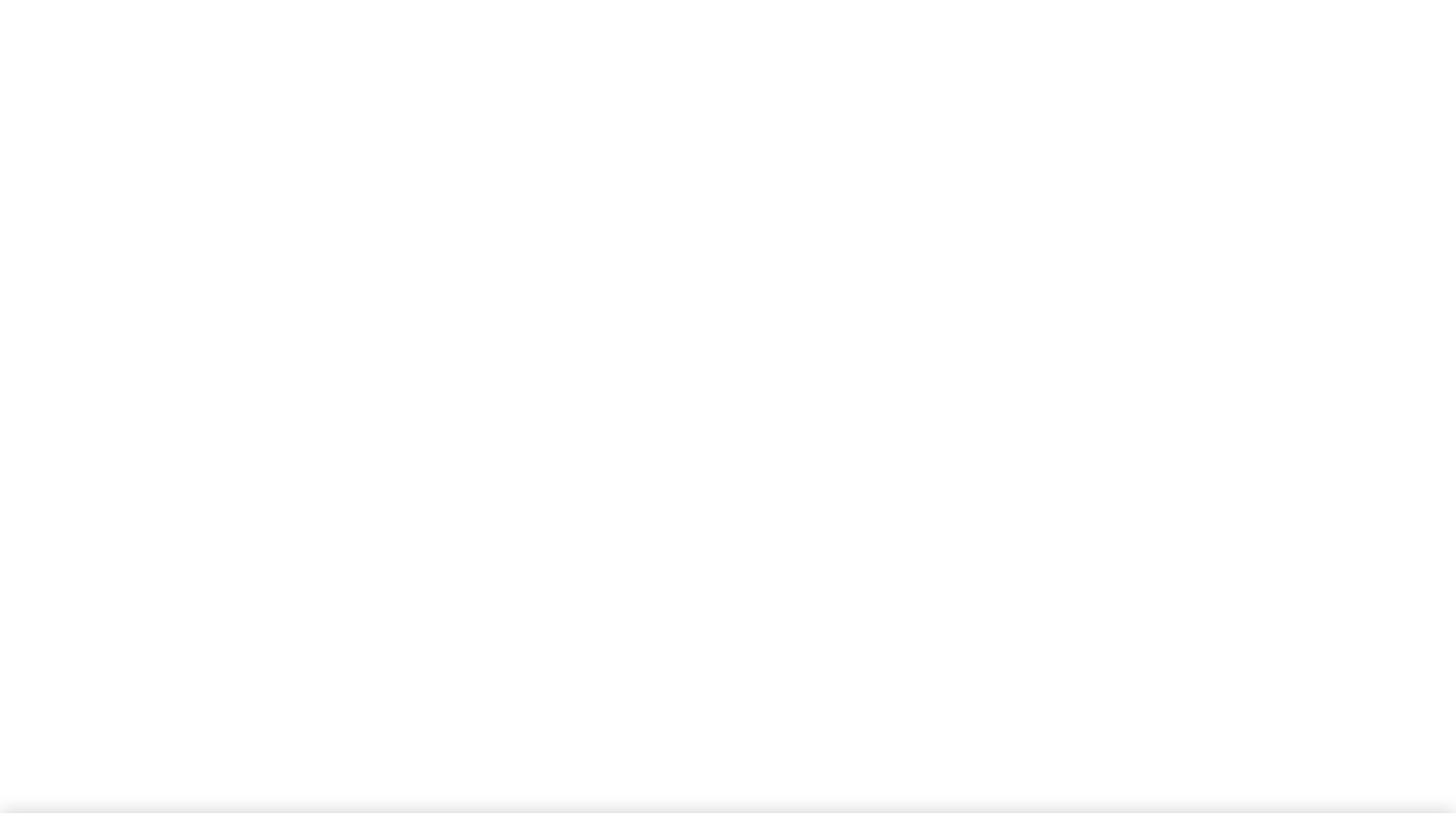 scroll, scrollTop: 0, scrollLeft: 0, axis: both 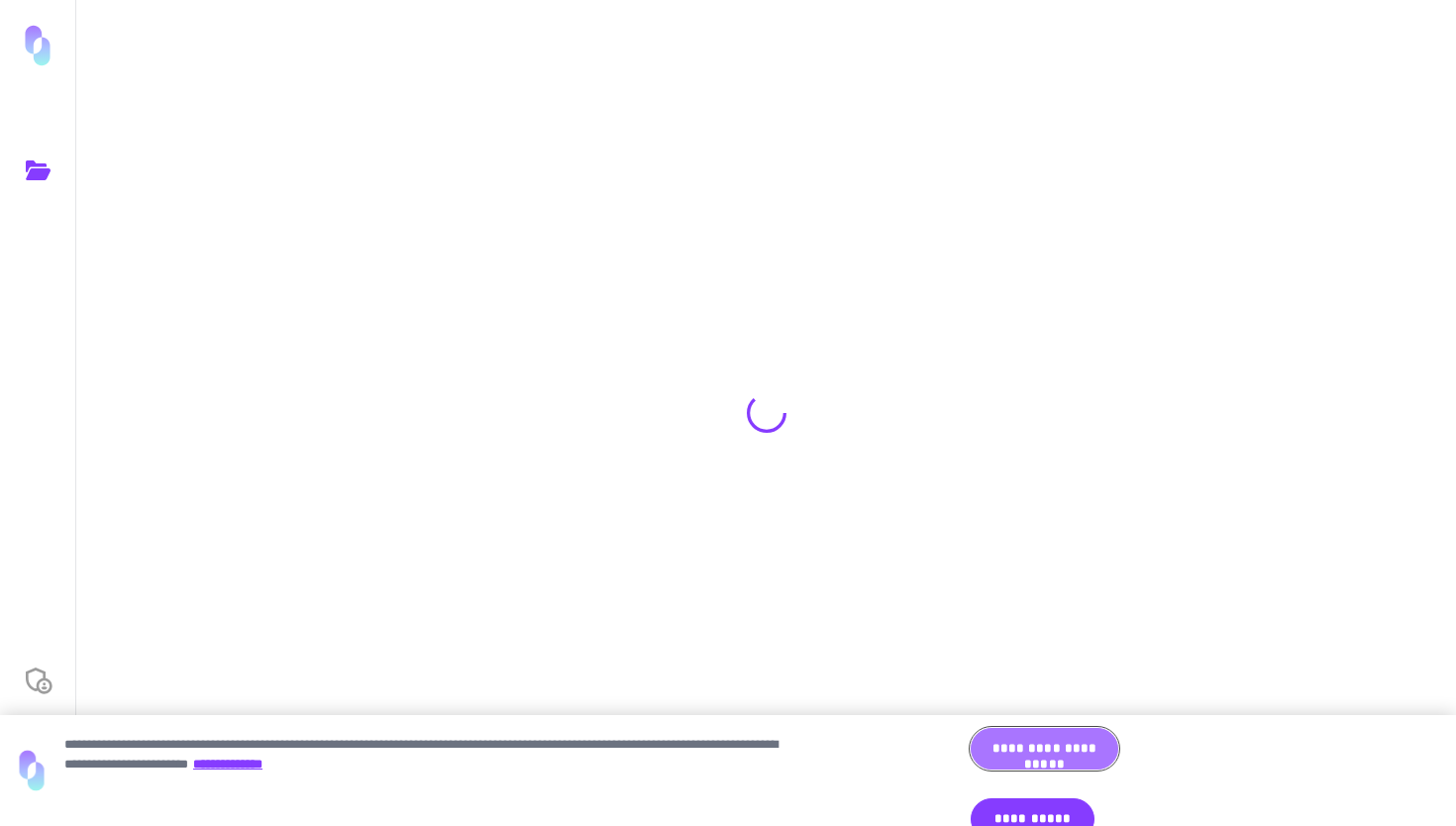 click on "**********" at bounding box center (1044, 749) 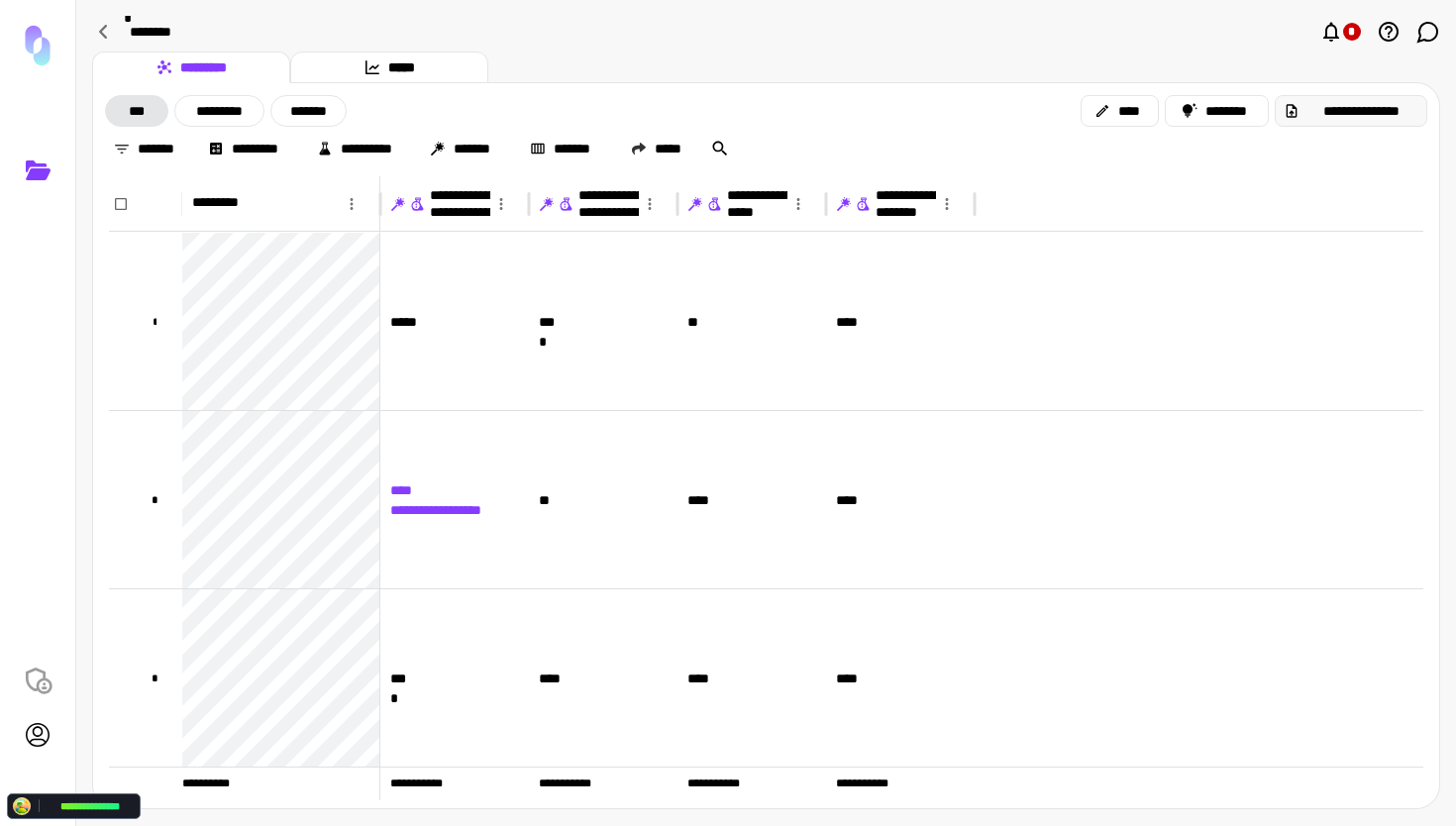 click on "**********" at bounding box center (1361, 111) 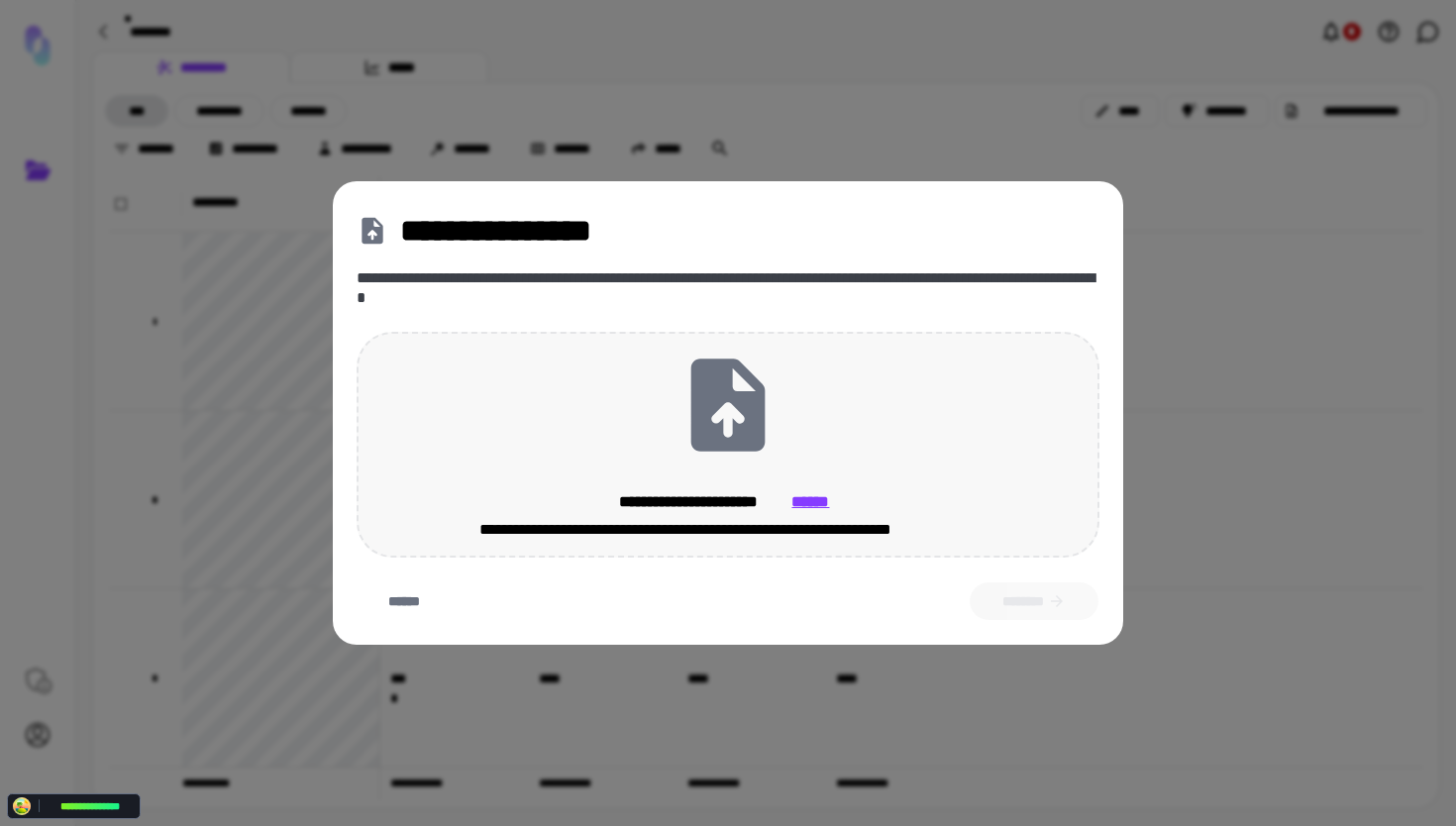 click on "**********" at bounding box center [728, 445] 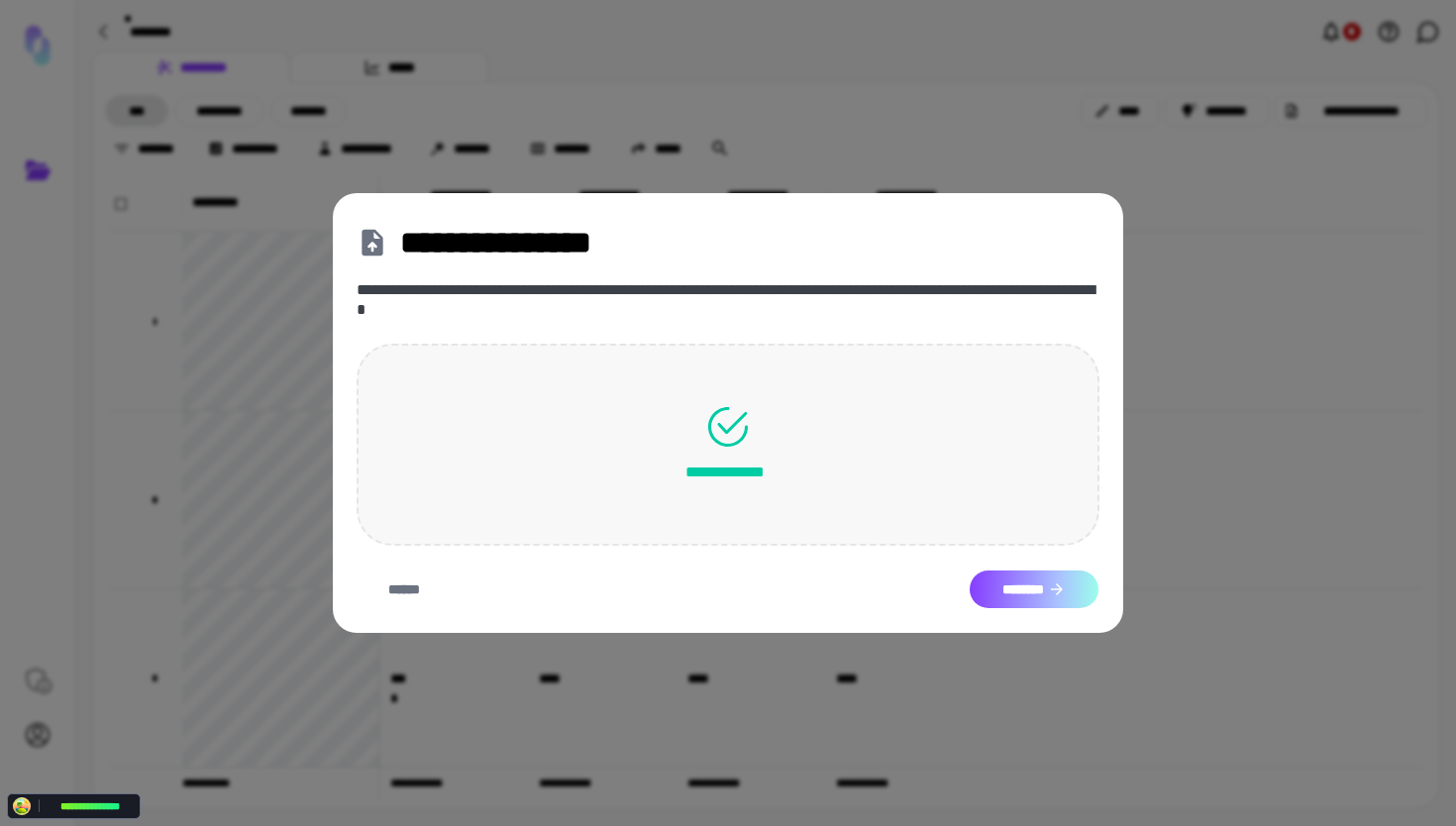 click on "********" at bounding box center (1034, 589) 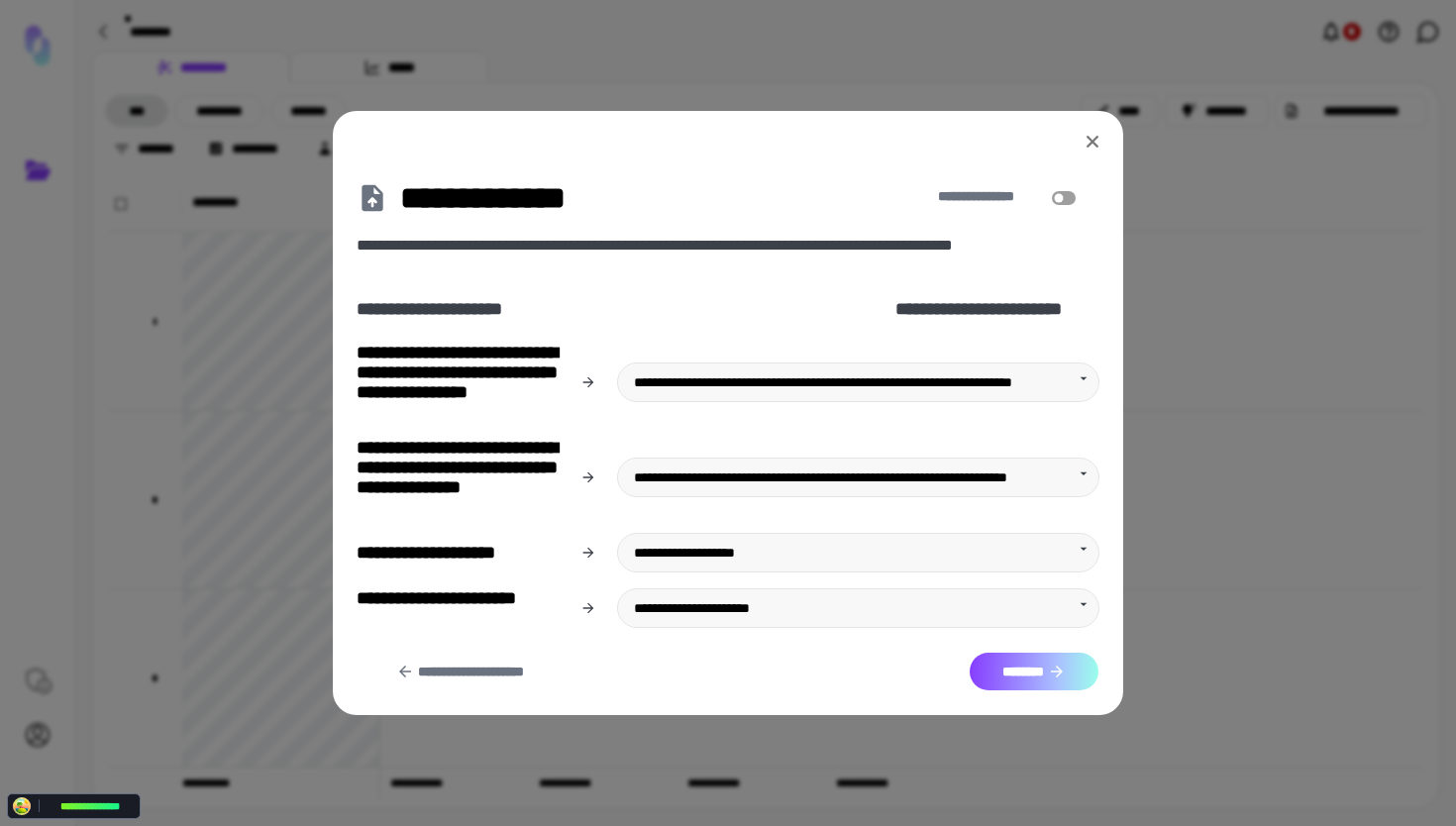 click on "********" at bounding box center [1034, 671] 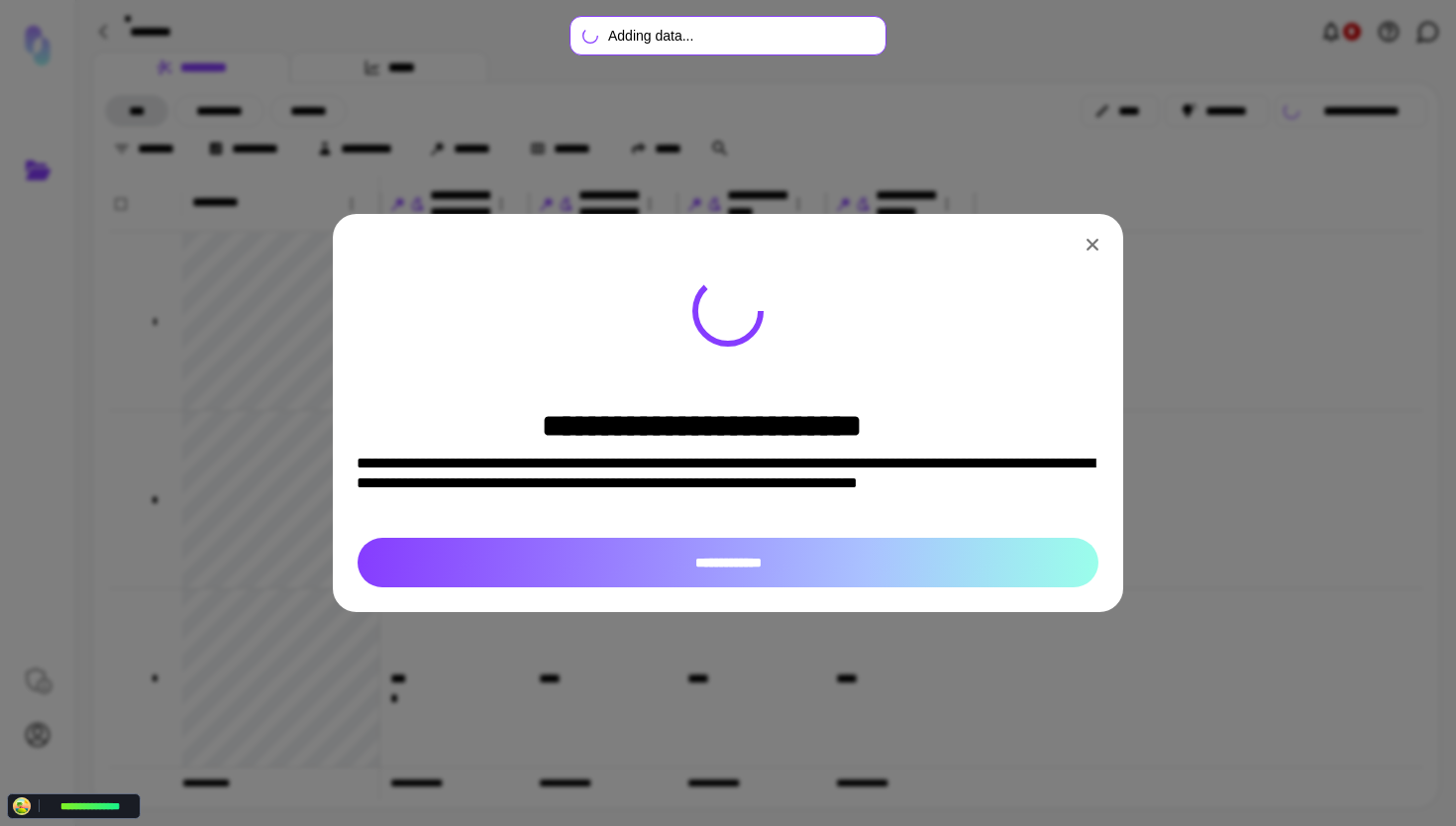 click on "**********" at bounding box center (728, 563) 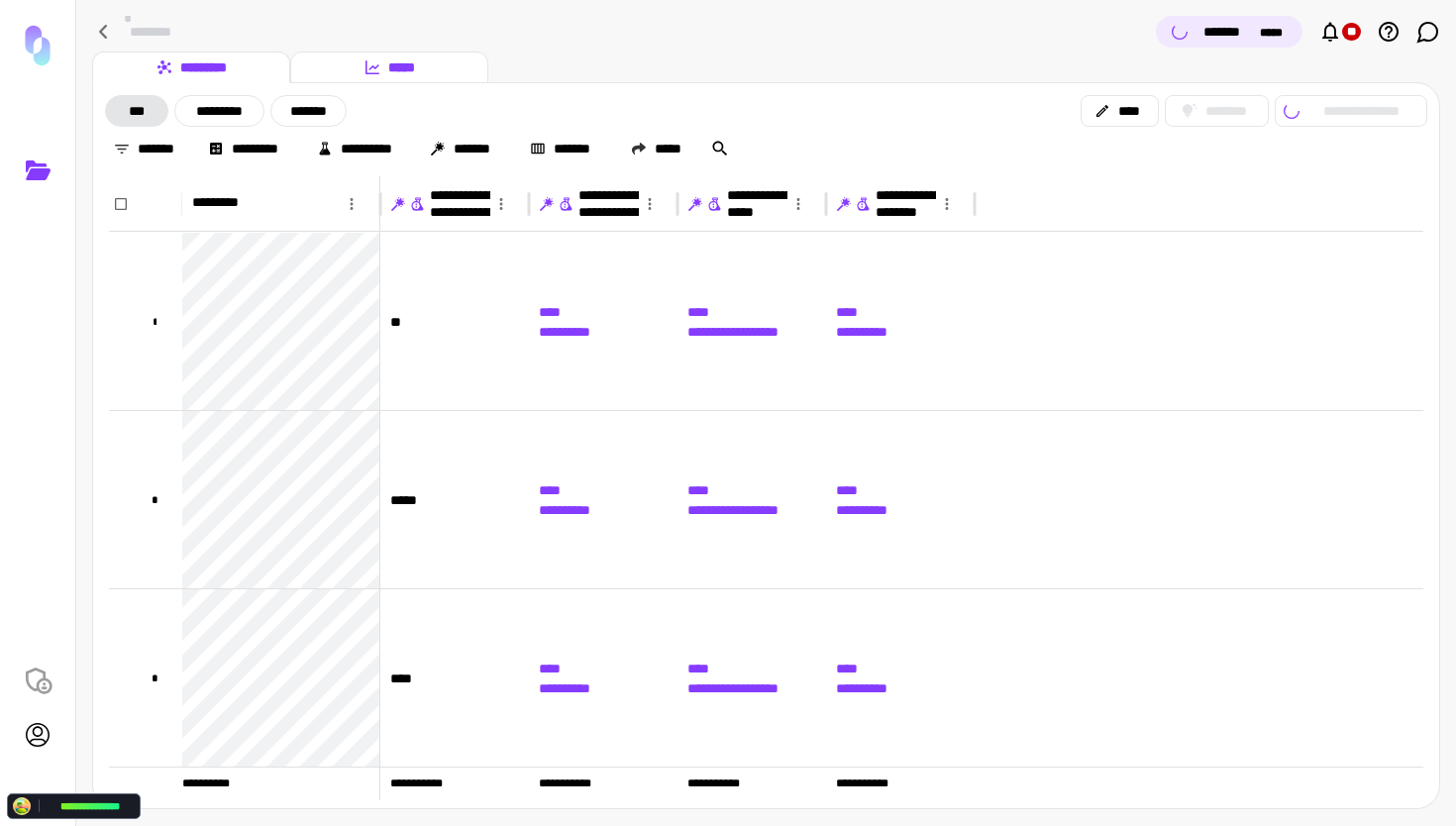 click on "*****" at bounding box center [389, 67] 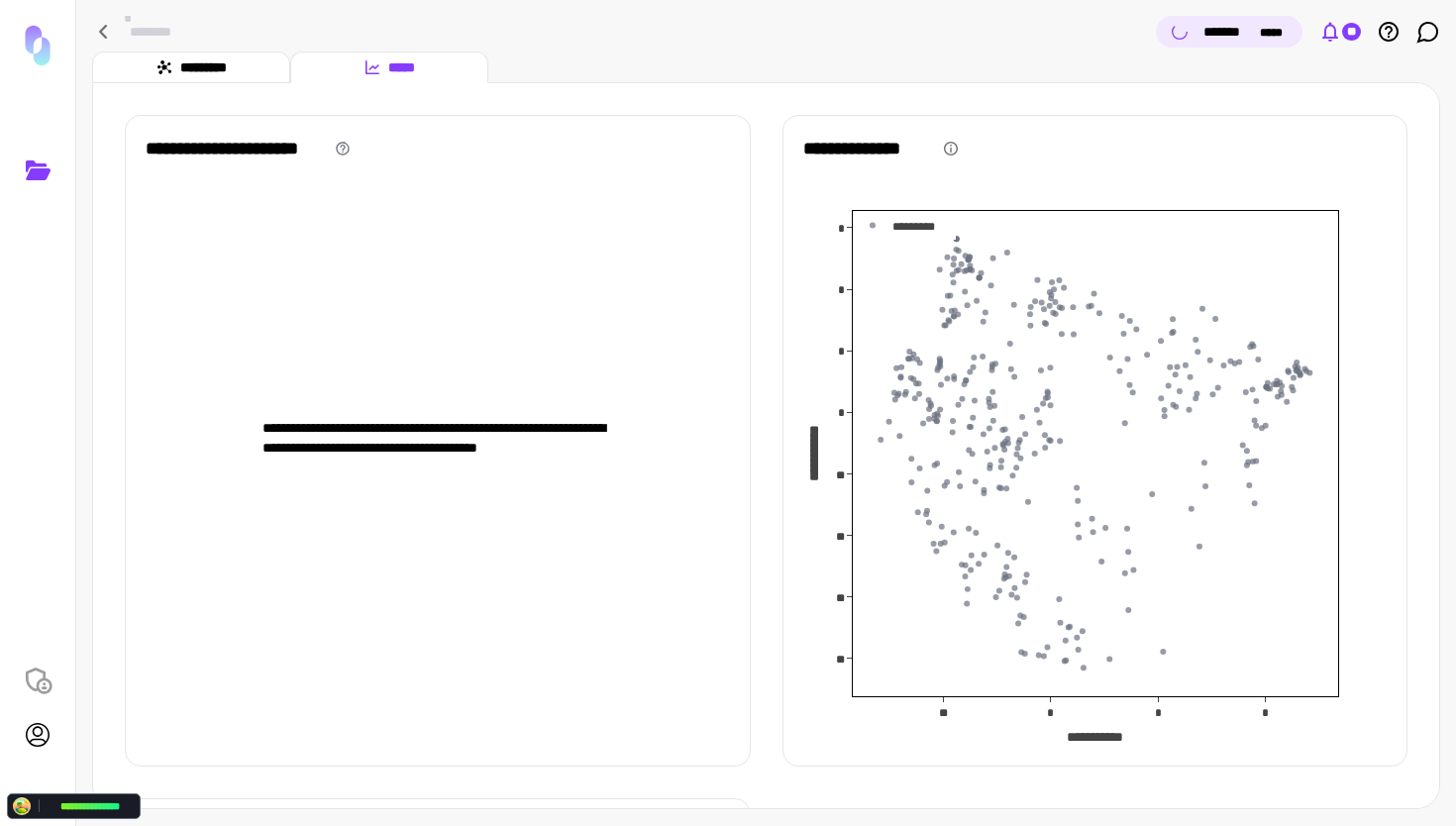 click 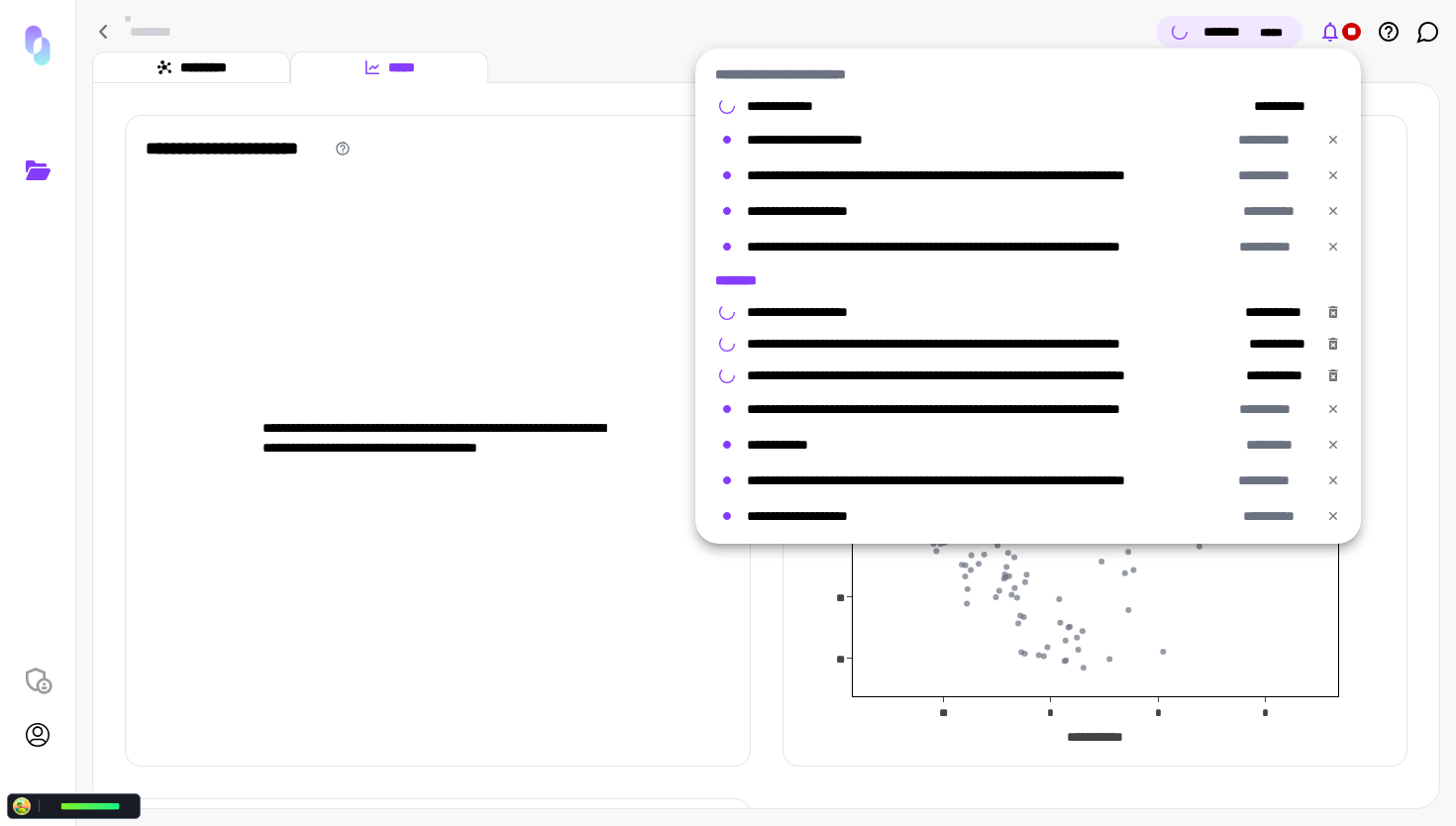 click on "********" at bounding box center [738, 280] 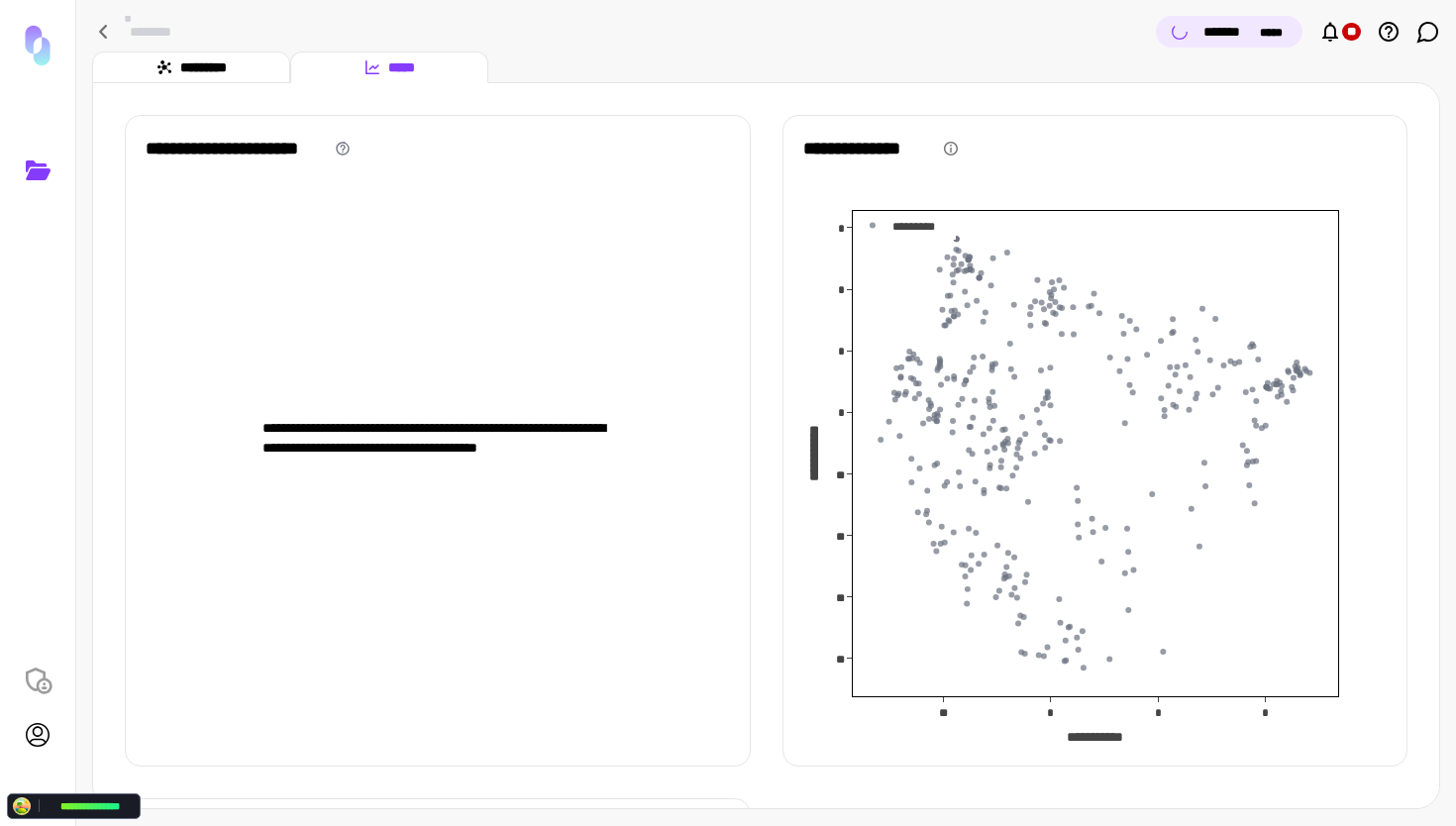 type on "********" 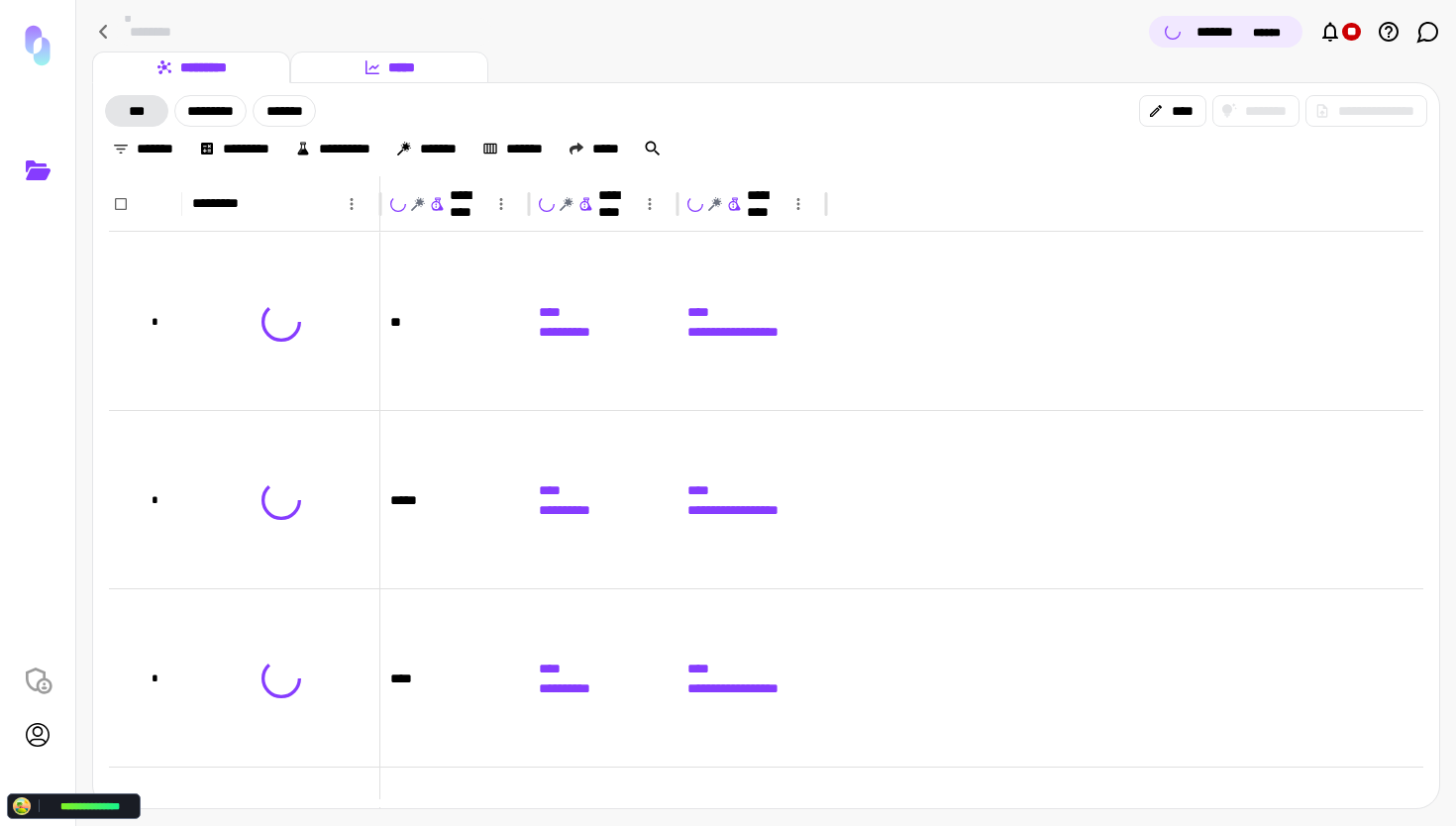 click on "*****" at bounding box center (389, 67) 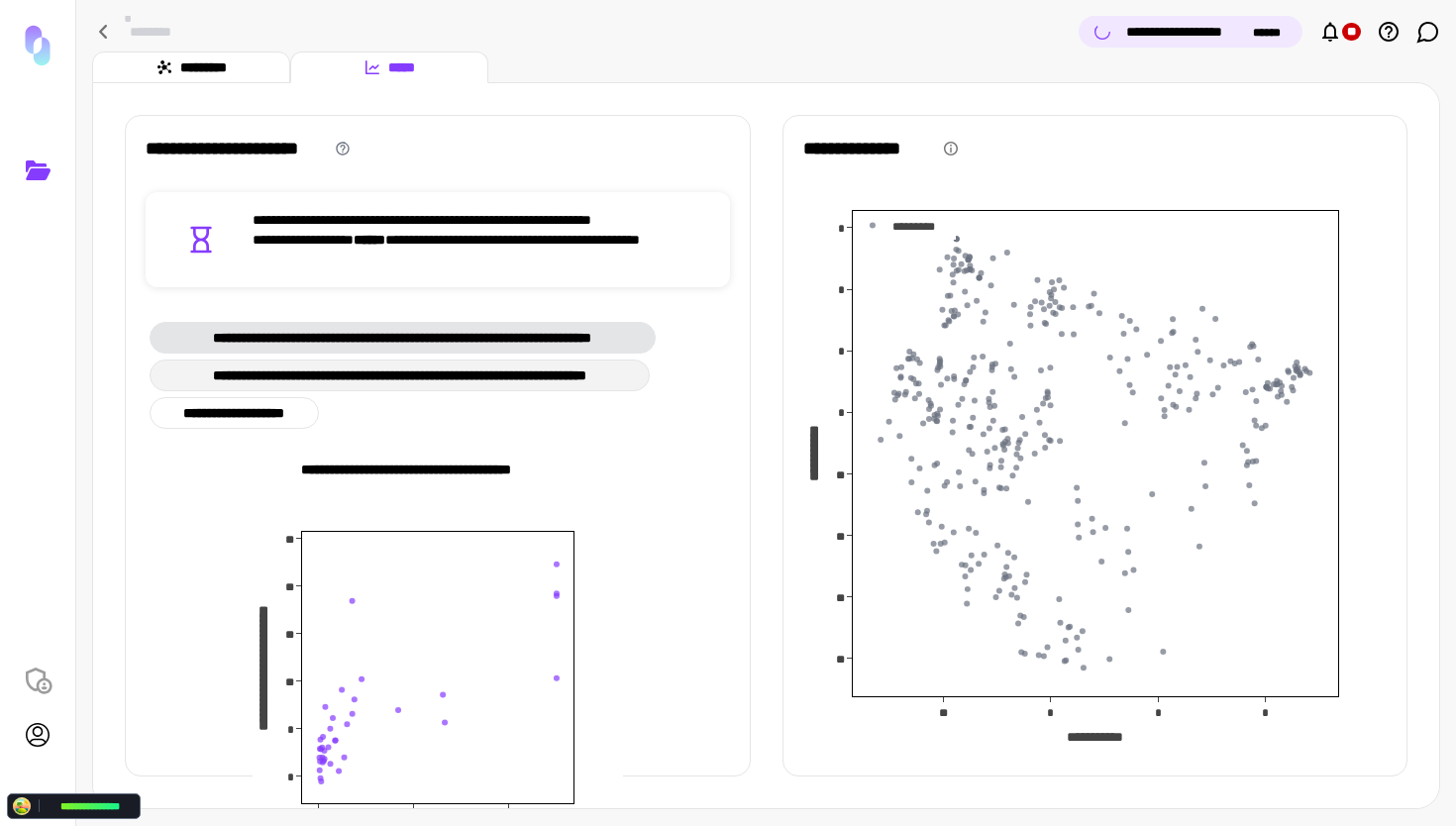 click on "**********" at bounding box center (399, 375) 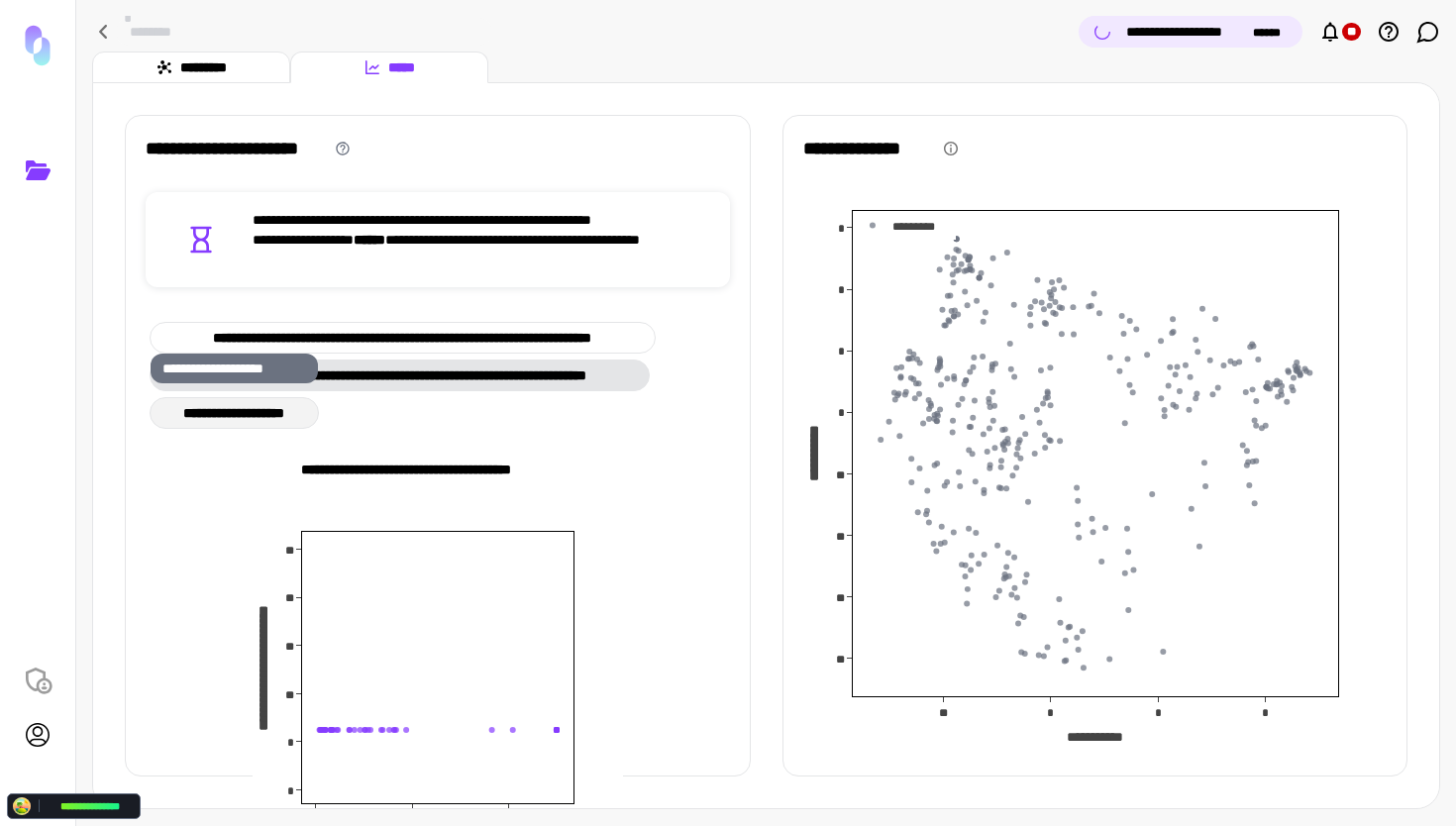 click on "**********" at bounding box center [234, 413] 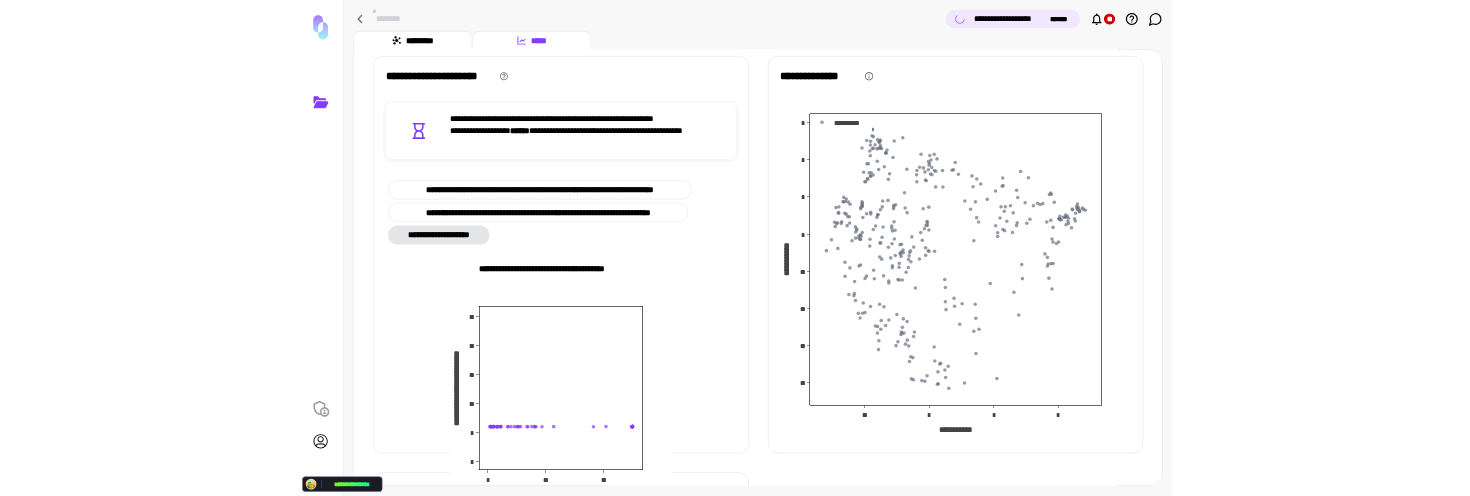 scroll, scrollTop: 0, scrollLeft: 0, axis: both 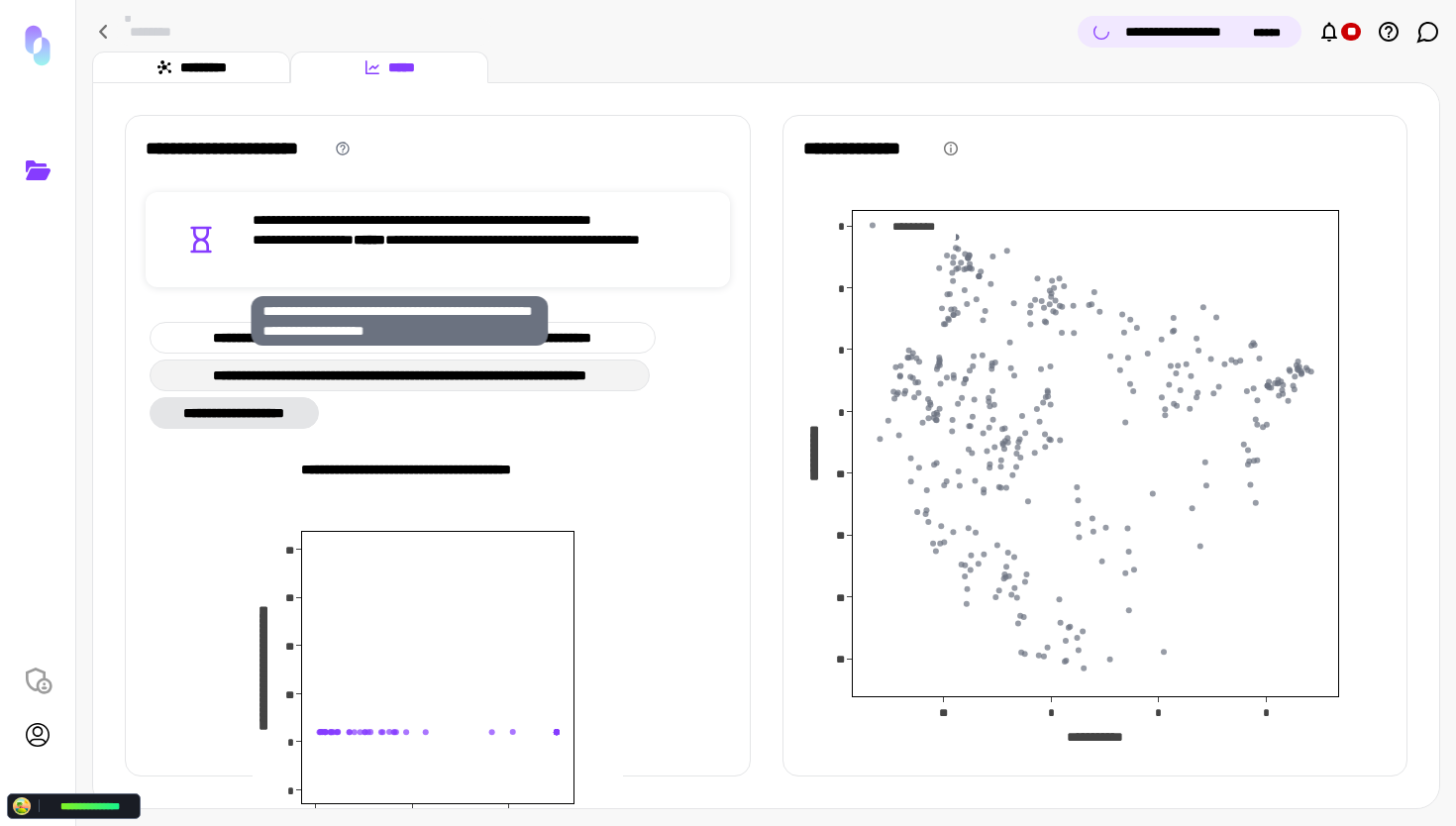 click on "**********" at bounding box center (399, 375) 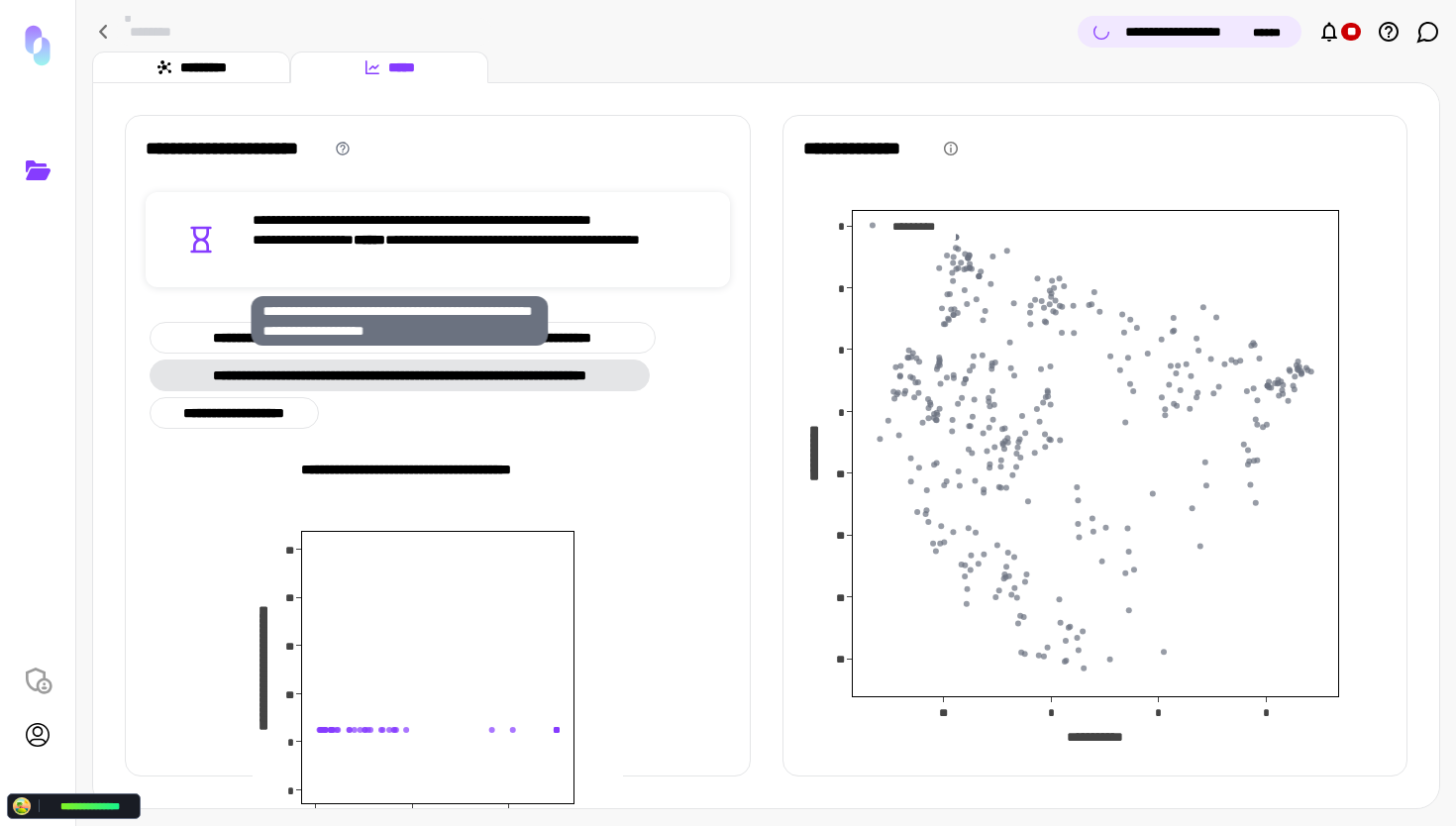 click on "**********" at bounding box center (400, 321) 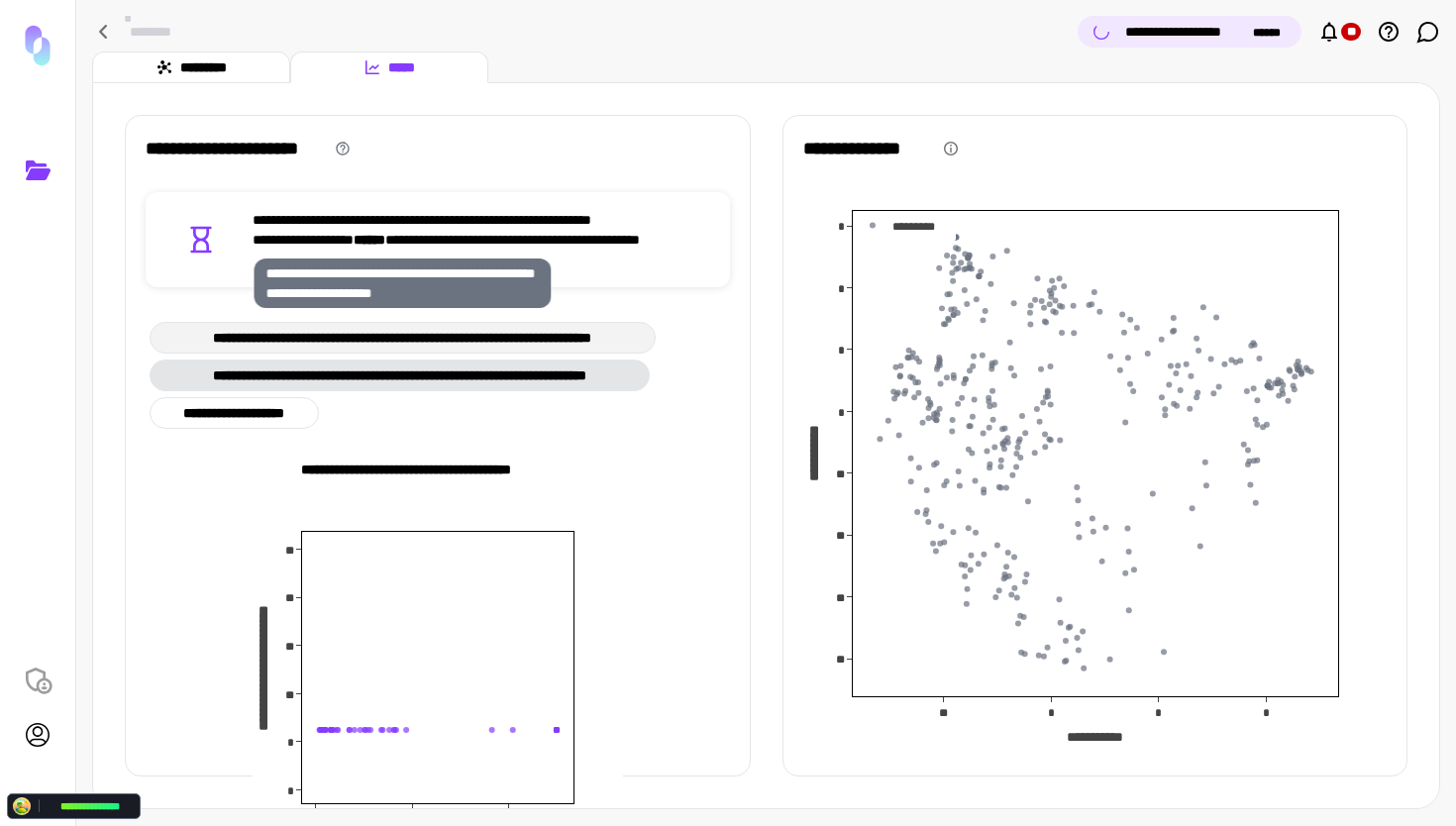 click on "**********" at bounding box center (402, 338) 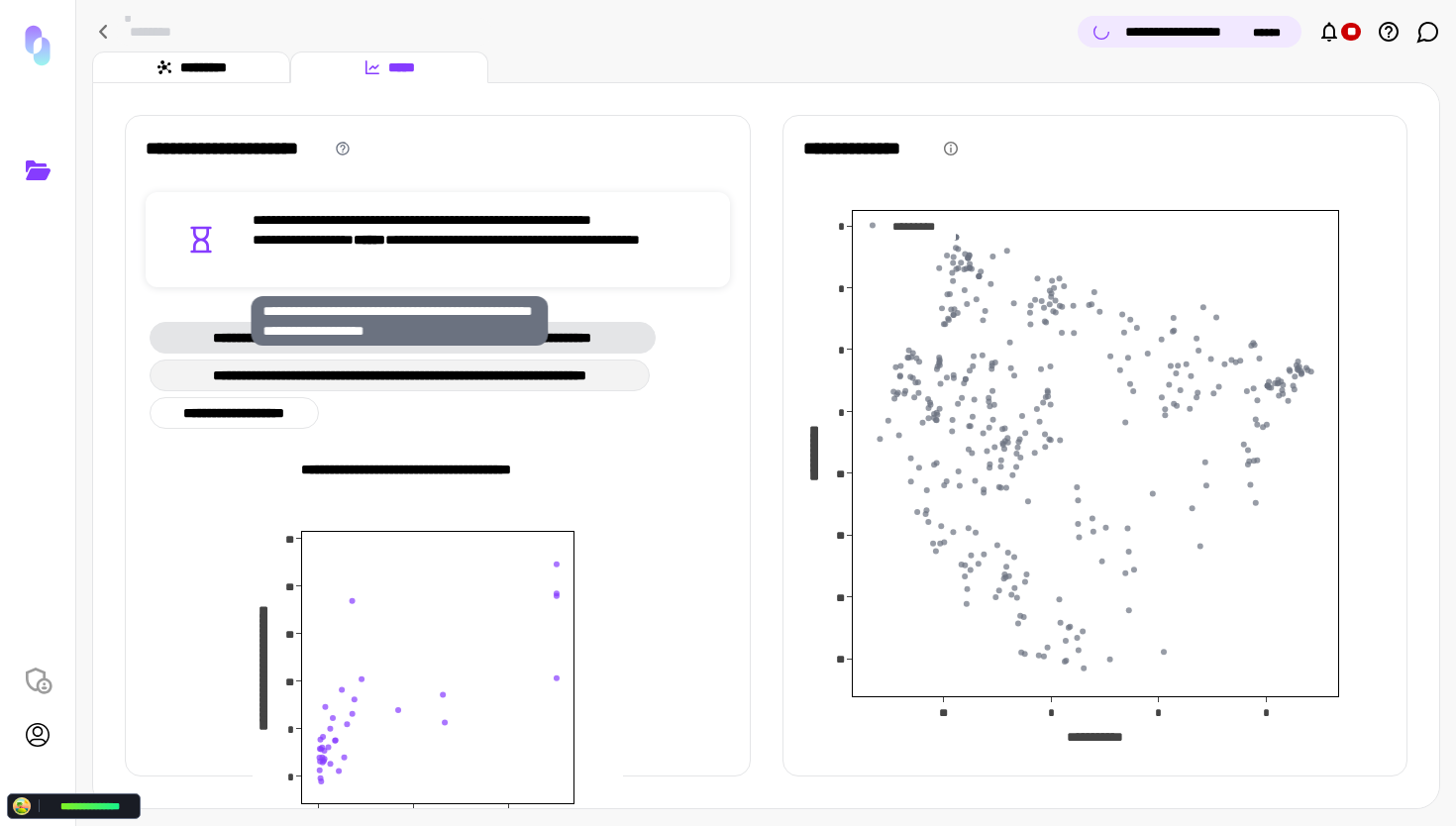 click on "**********" at bounding box center [399, 375] 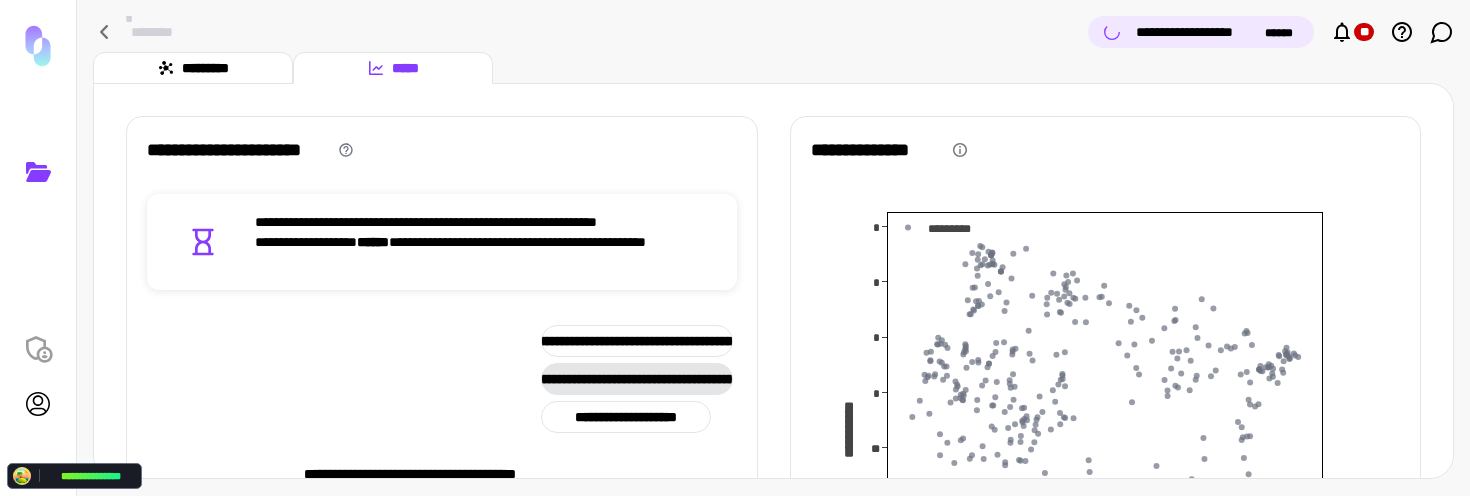 drag, startPoint x: 799, startPoint y: 408, endPoint x: 703, endPoint y: 388, distance: 98.0612 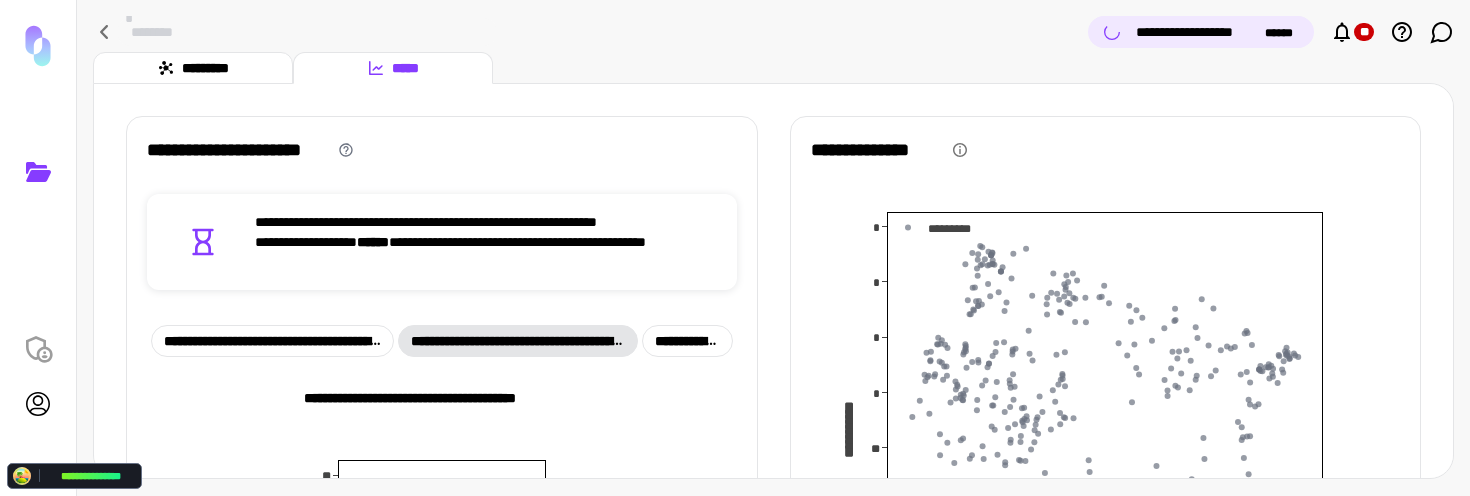 click on "**********" at bounding box center (441, 398) 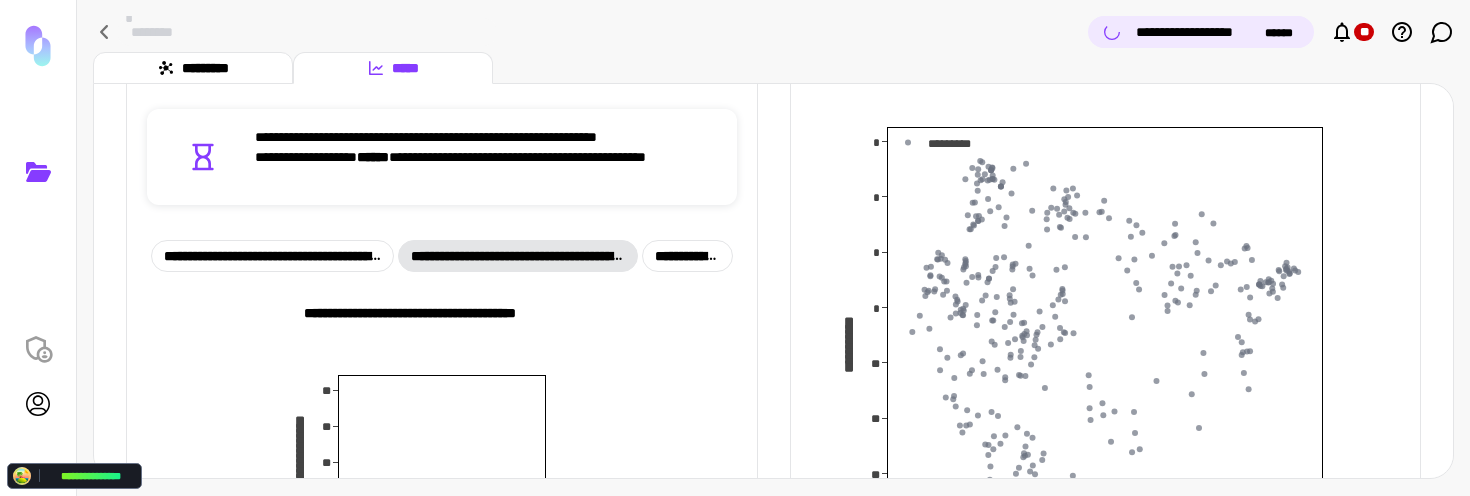 scroll, scrollTop: 0, scrollLeft: 0, axis: both 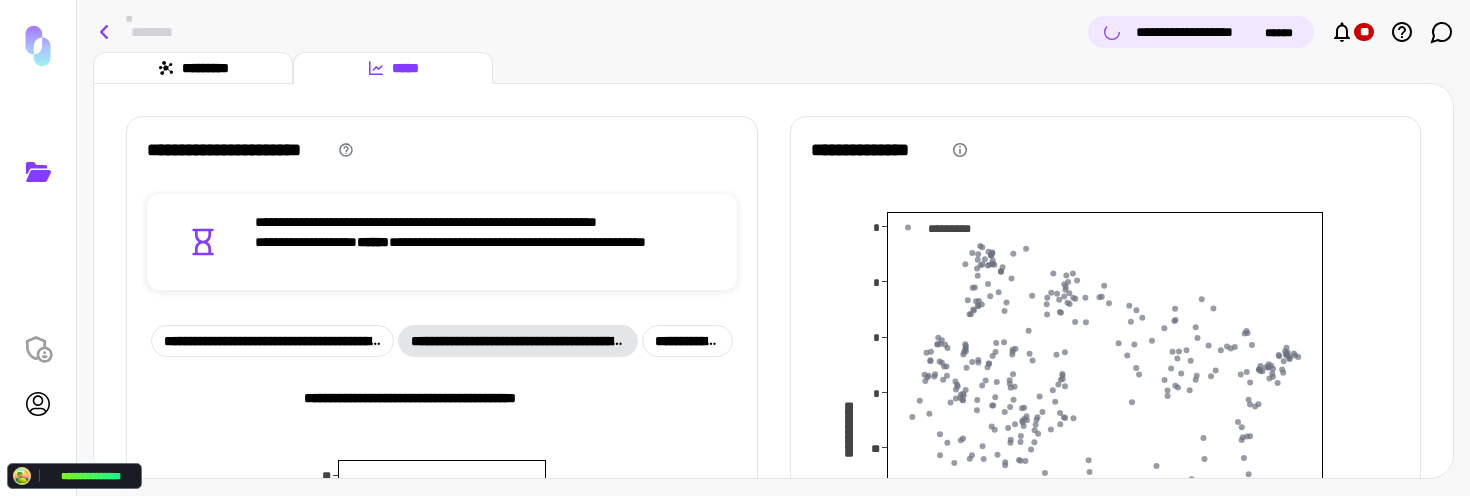 click 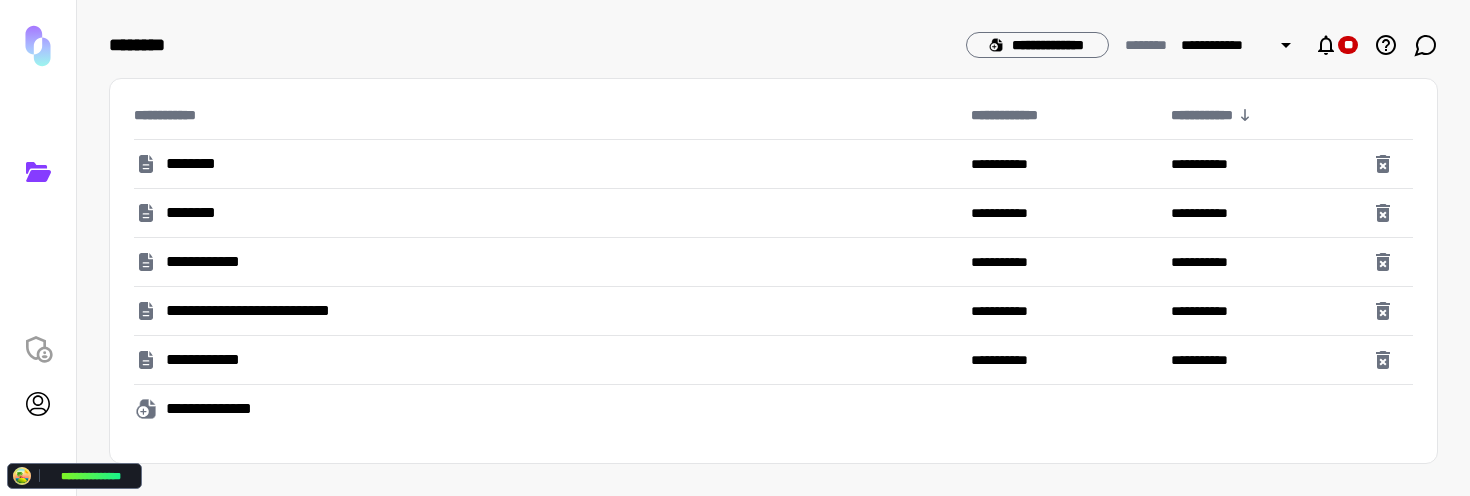 click on "********" at bounding box center [192, 164] 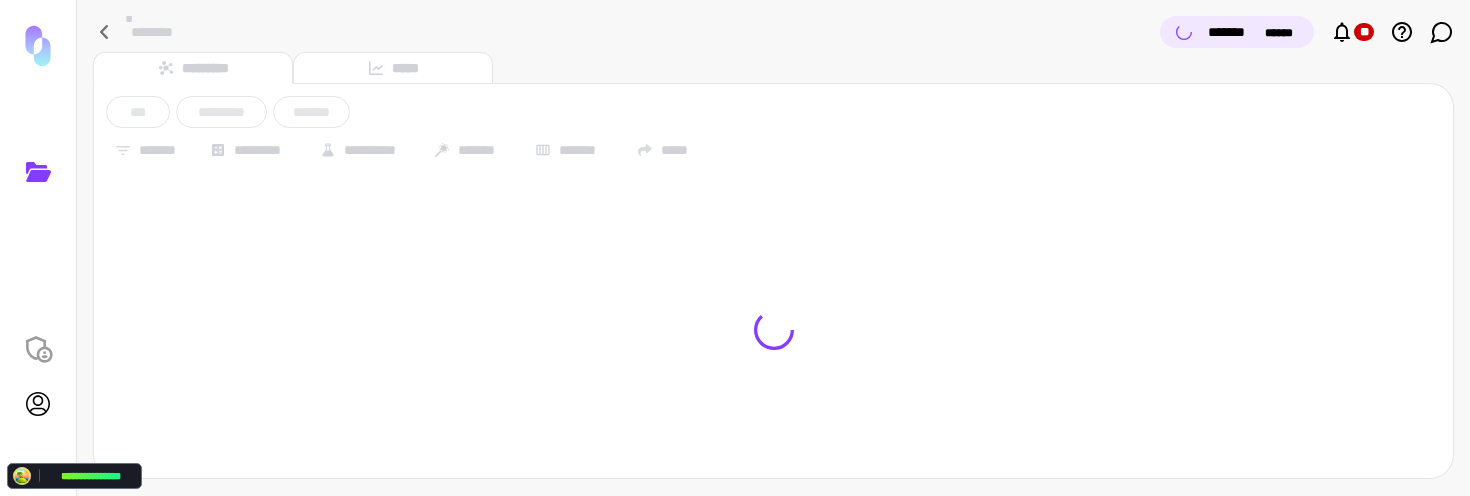 click on "********* *****" at bounding box center [773, 68] 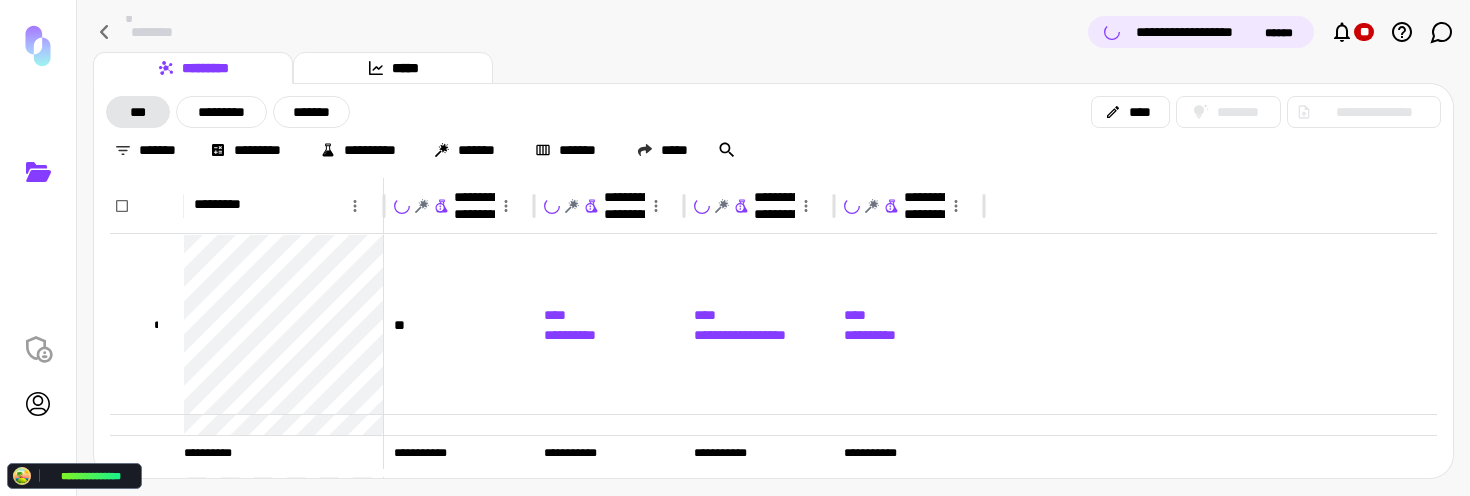 click on "*****" at bounding box center (393, 68) 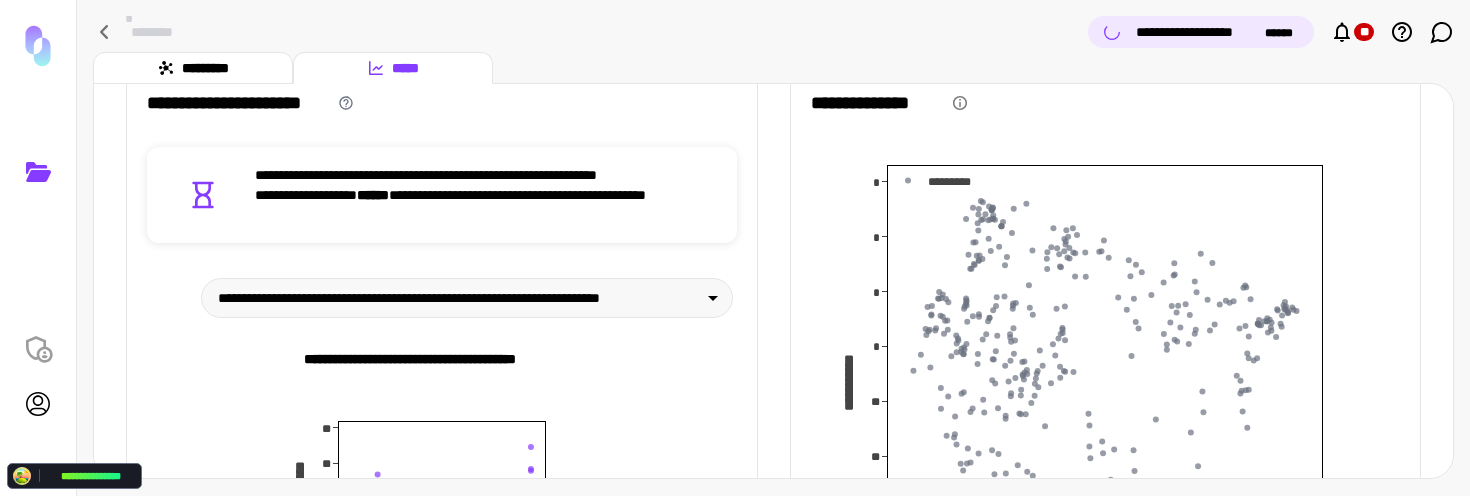 scroll, scrollTop: 58, scrollLeft: 0, axis: vertical 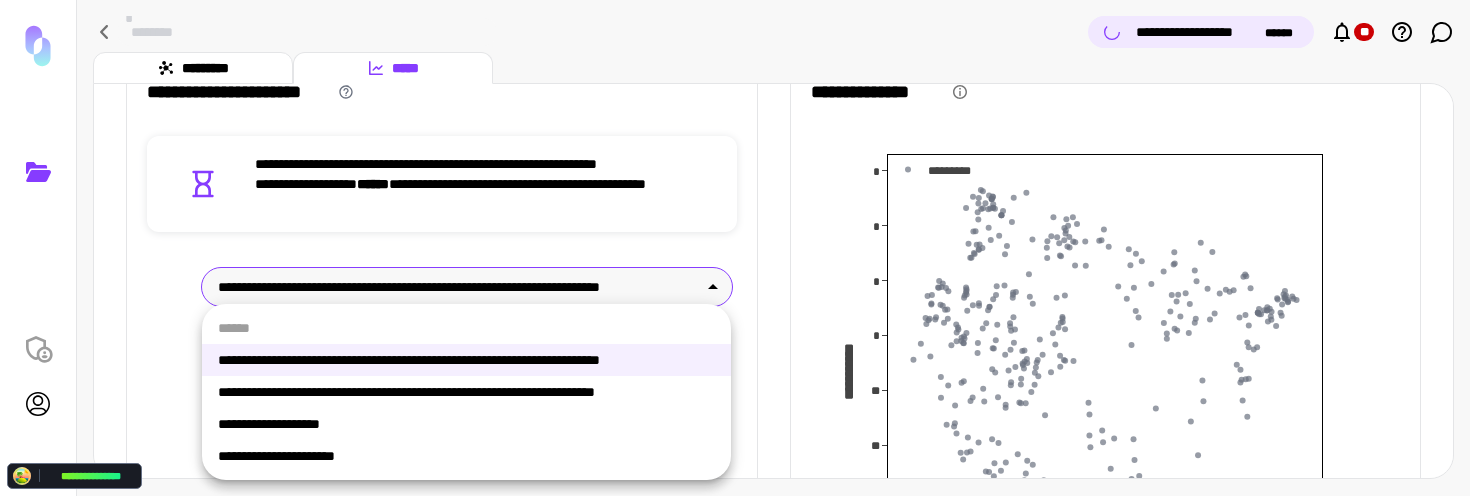 click on "**********" at bounding box center [735, 248] 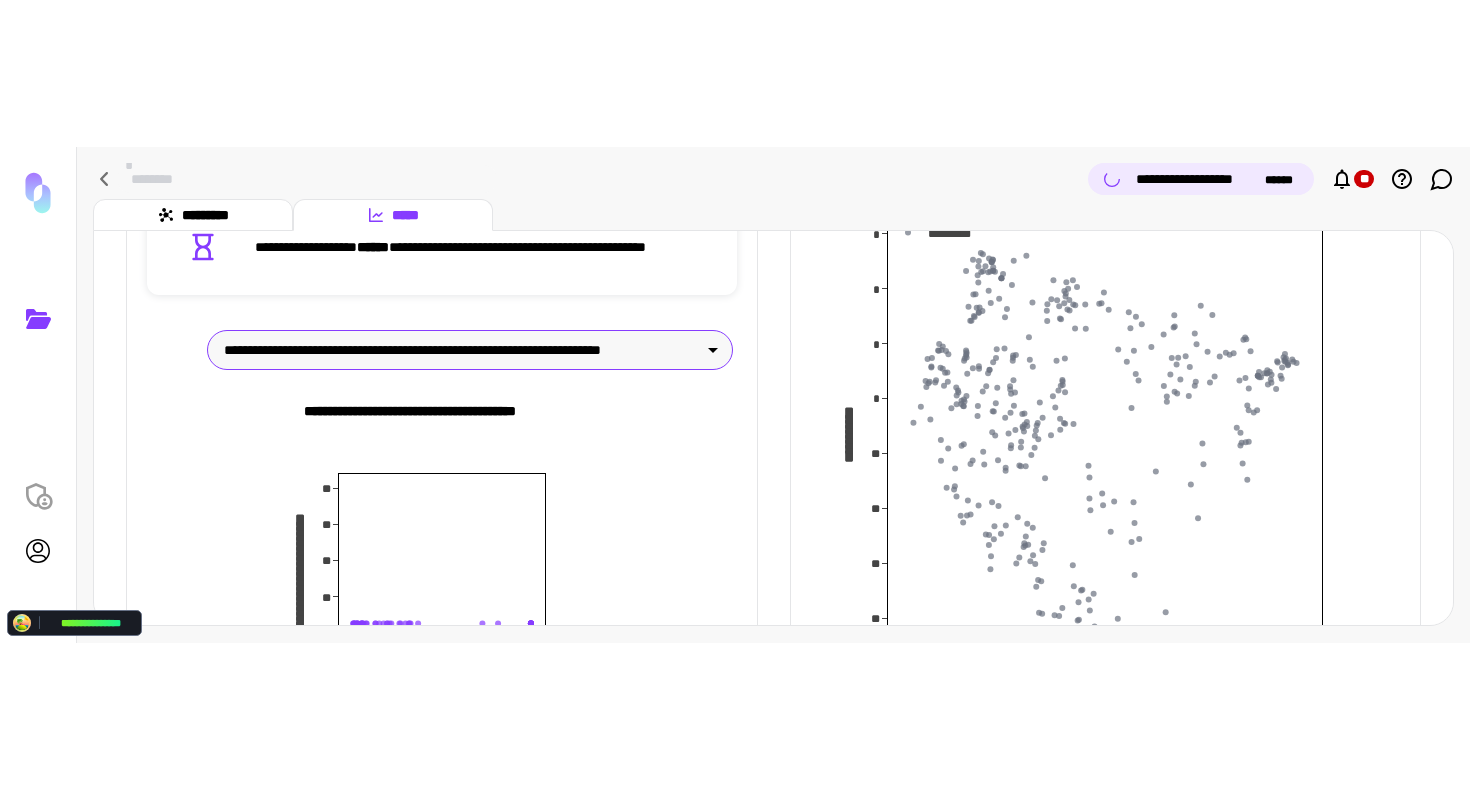 scroll, scrollTop: 204, scrollLeft: 0, axis: vertical 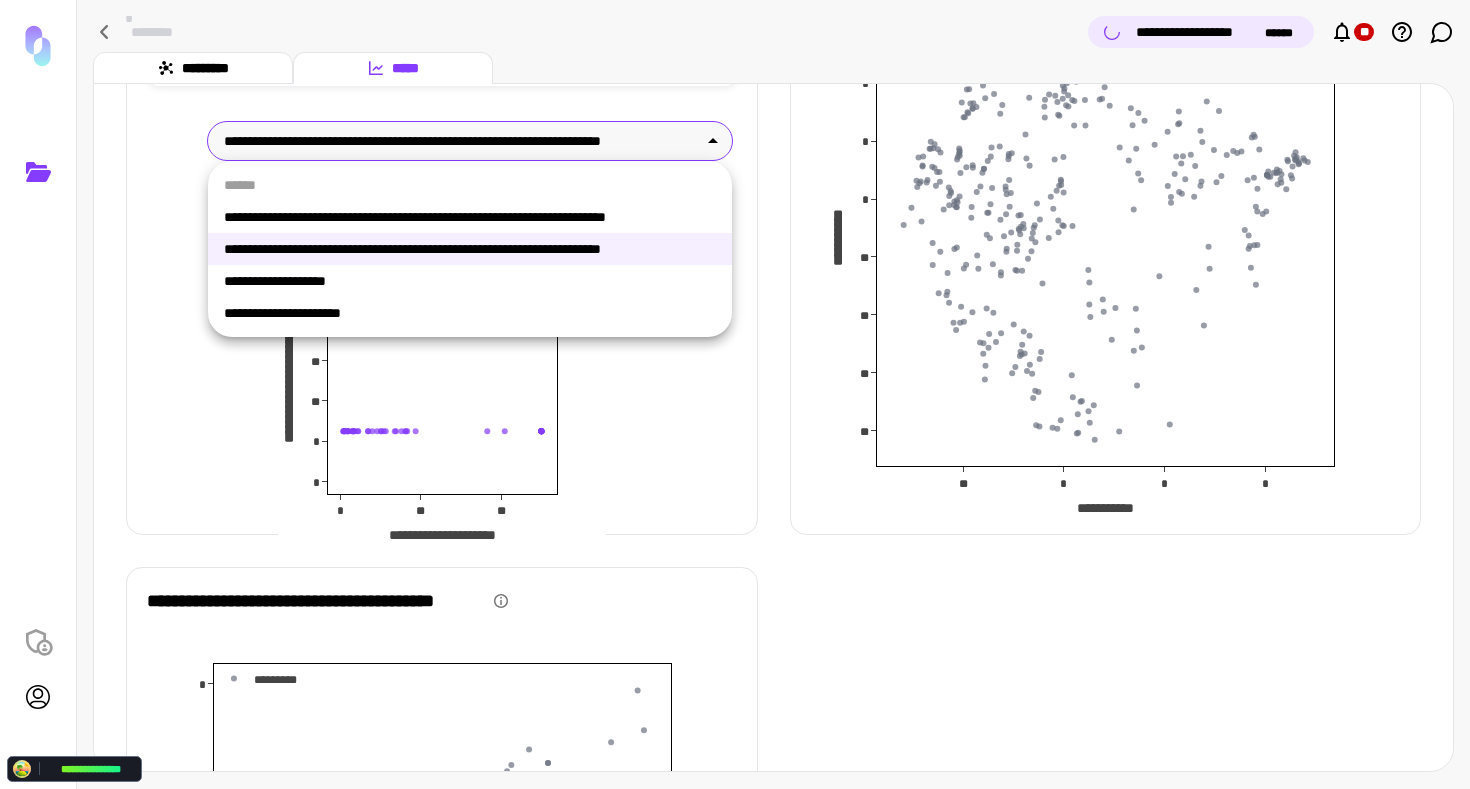 click on "**********" at bounding box center [735, 394] 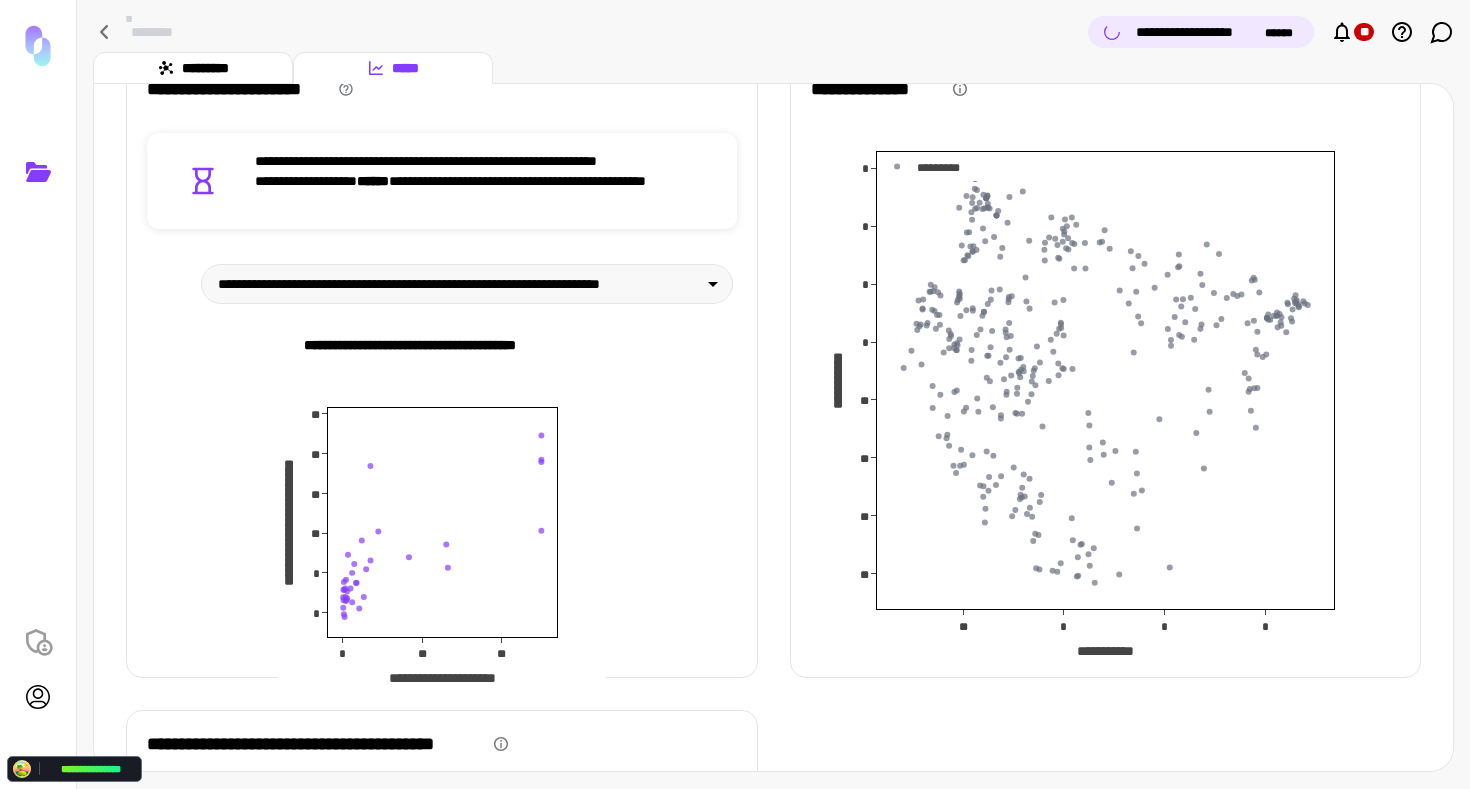 scroll, scrollTop: 52, scrollLeft: 0, axis: vertical 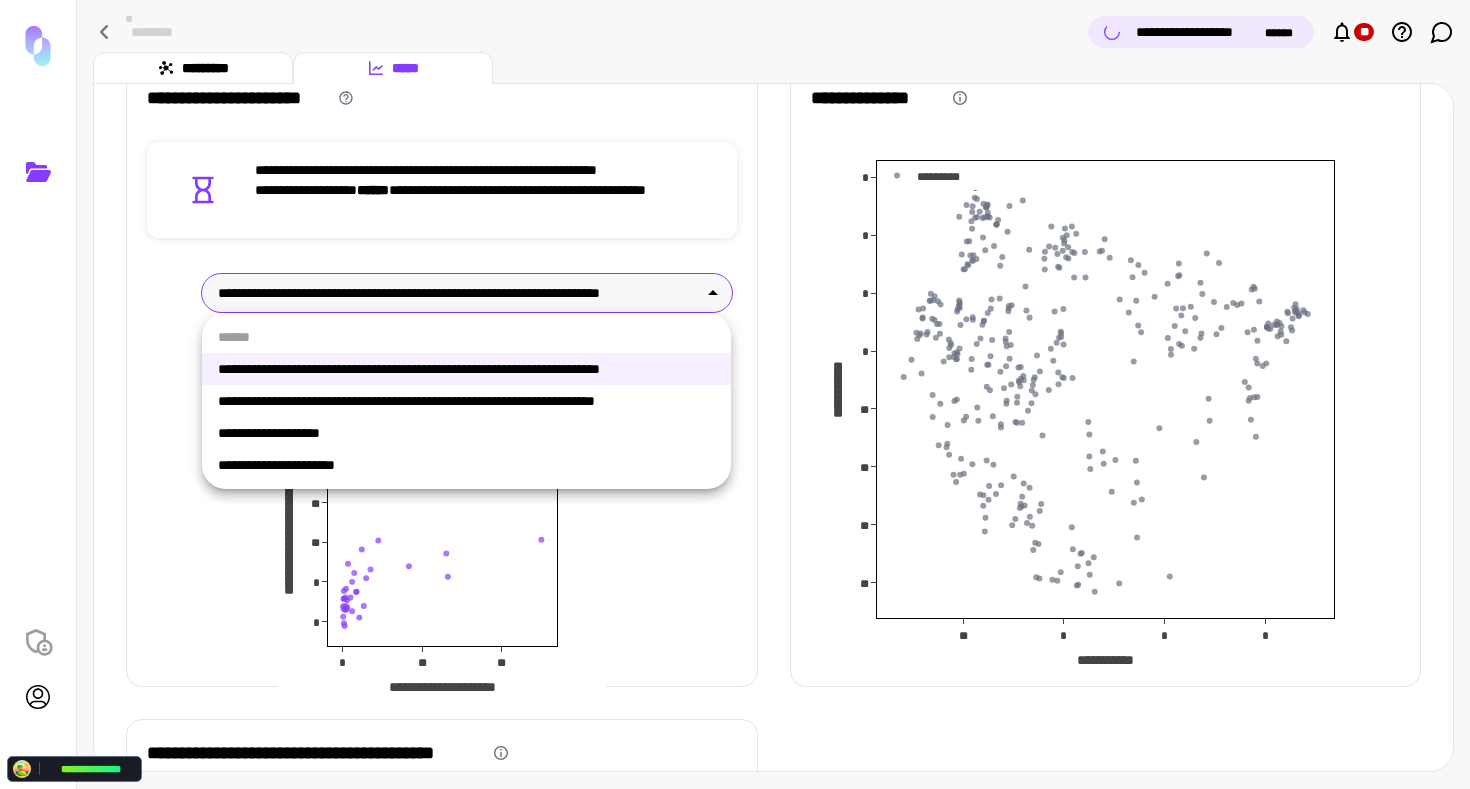 click on "**********" at bounding box center (735, 394) 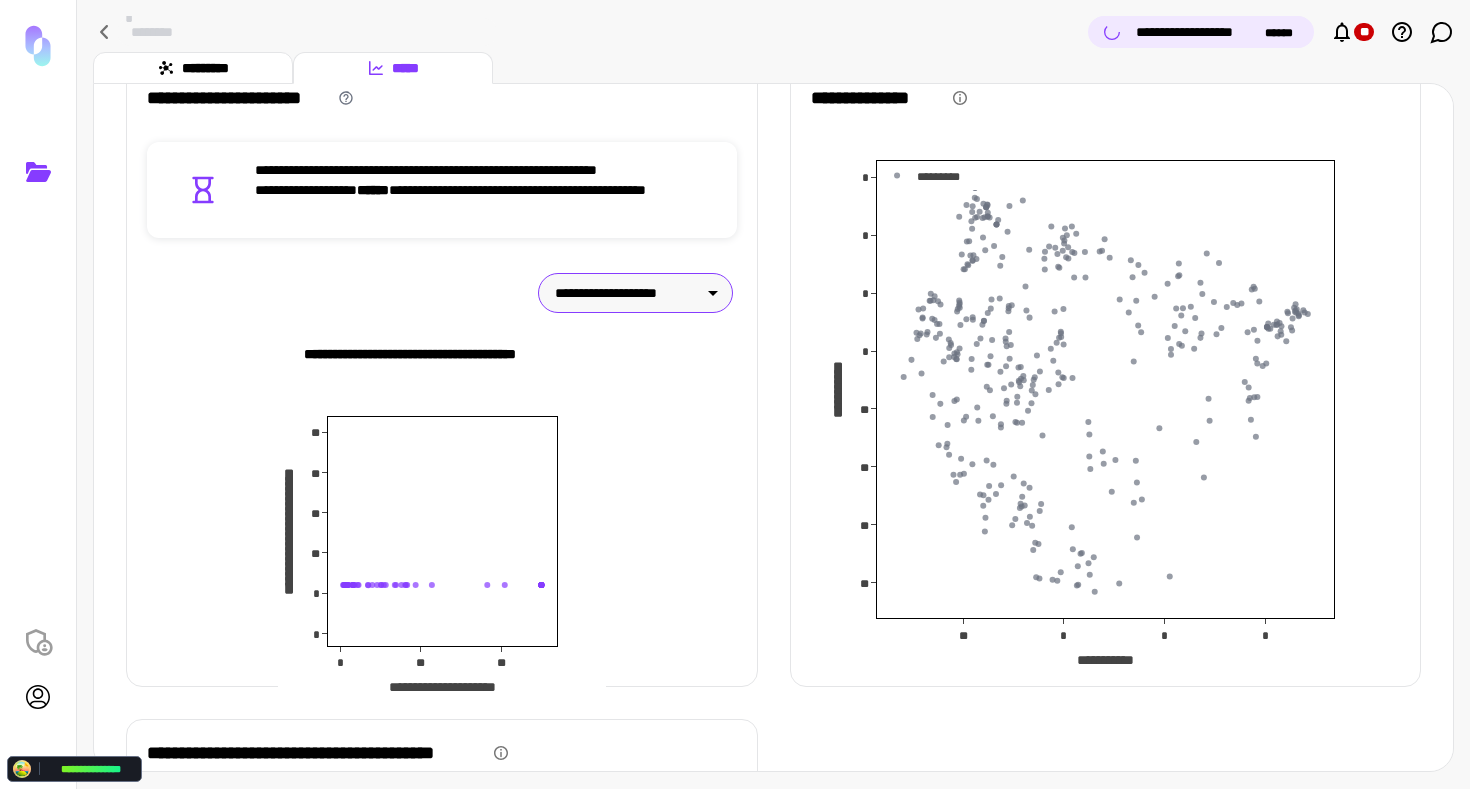 click on "**********" at bounding box center [735, 394] 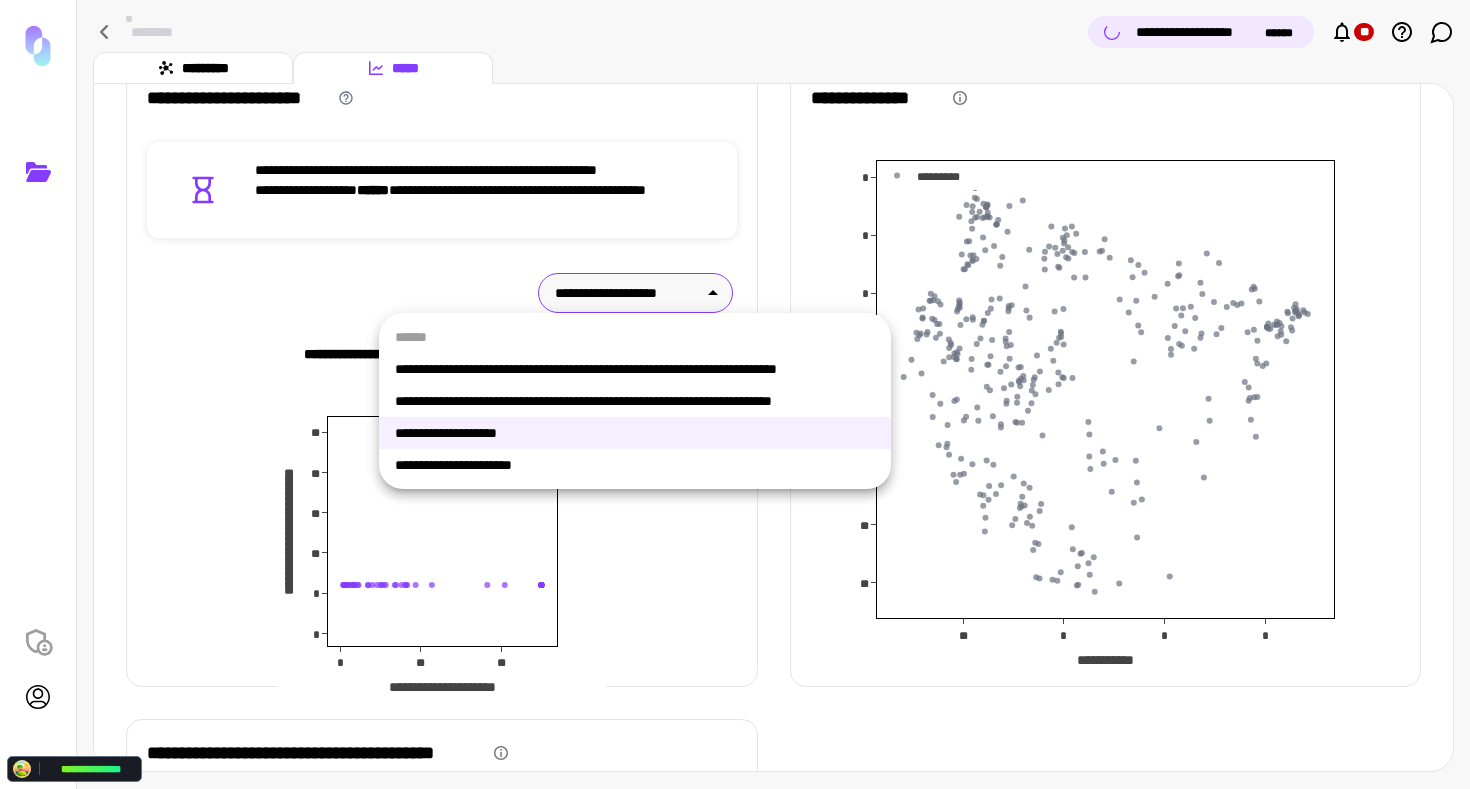 click on "**********" at bounding box center (635, 465) 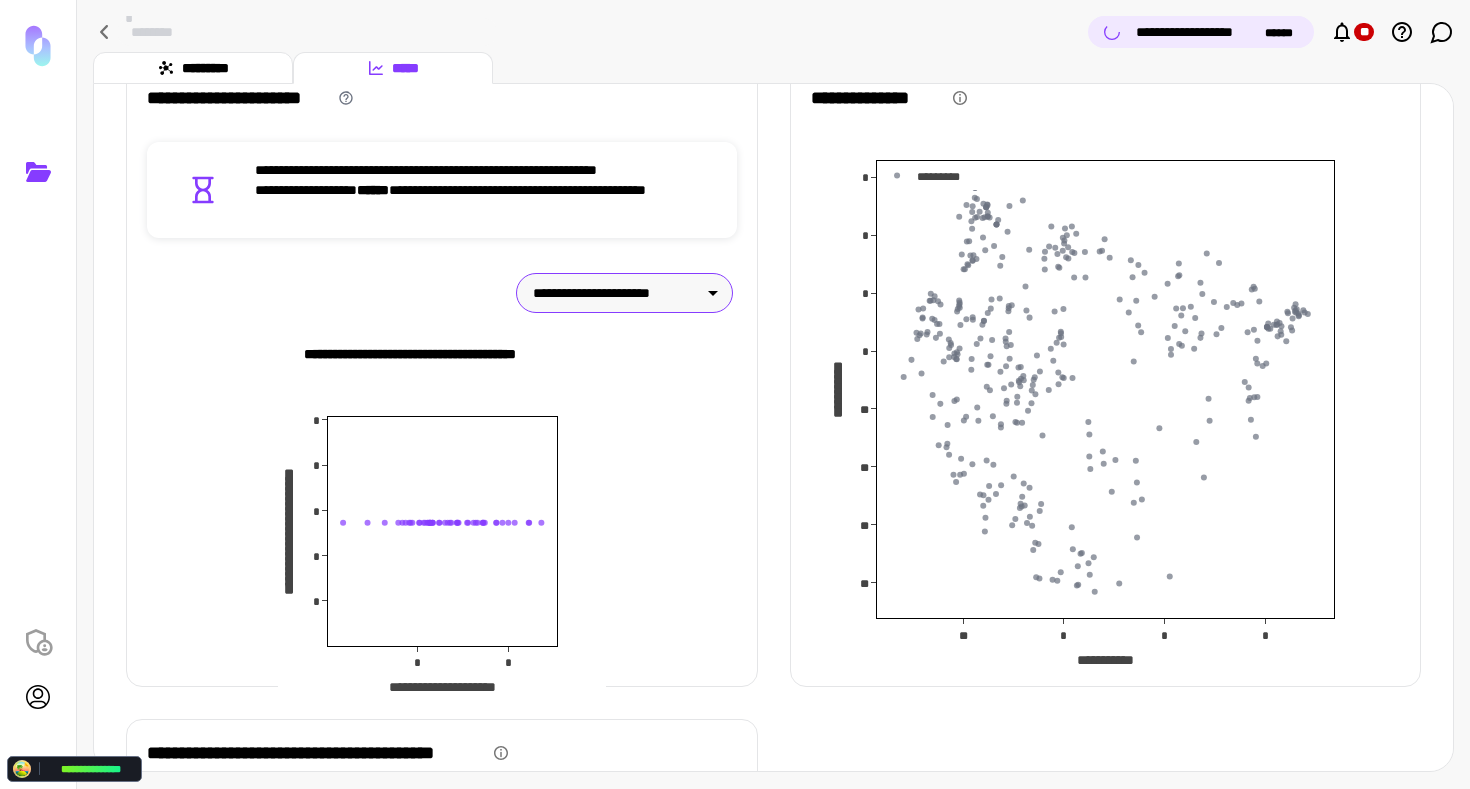 click on "**********" at bounding box center [735, 394] 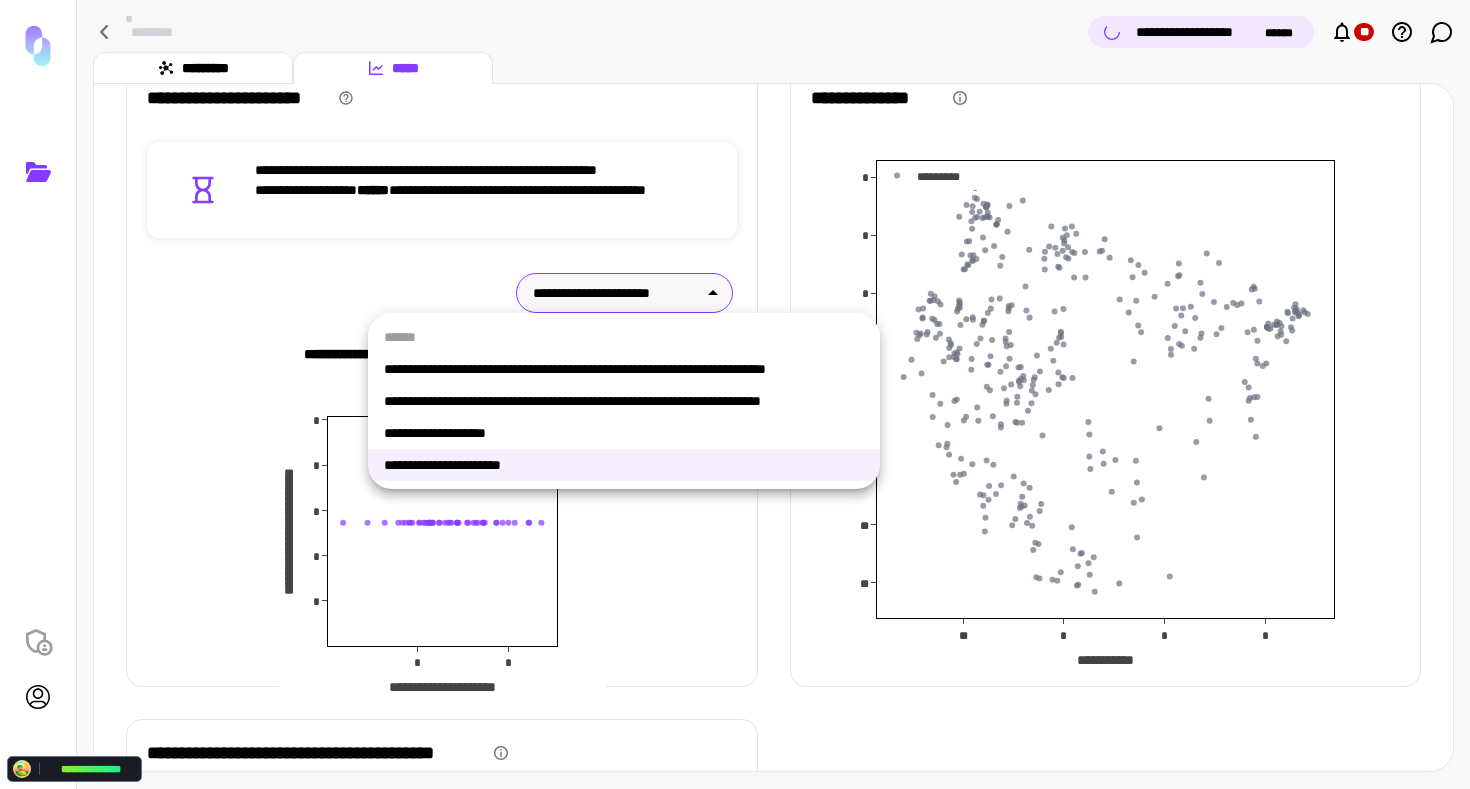 click on "**********" at bounding box center (624, 369) 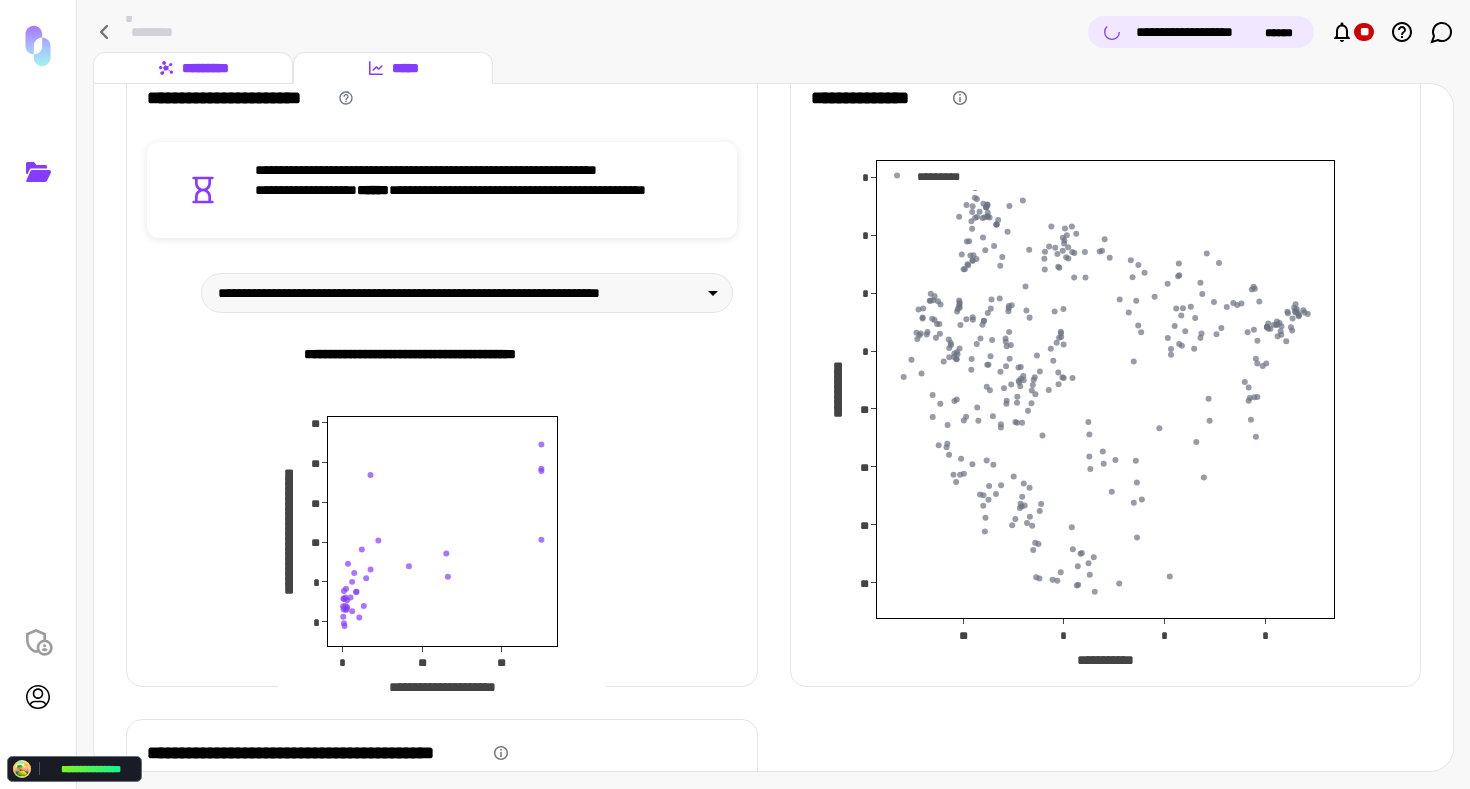 click on "*********" at bounding box center [193, 68] 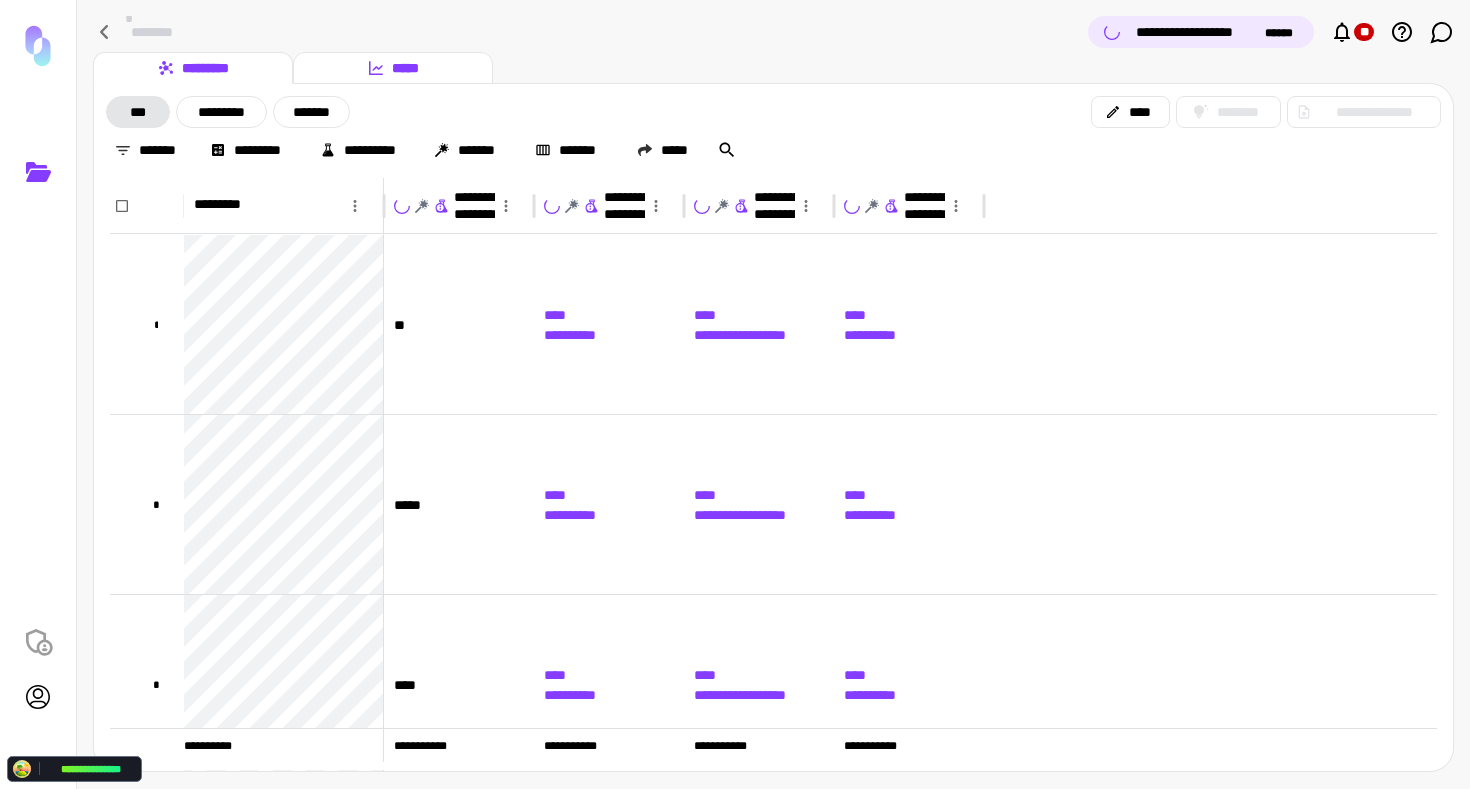 click on "*****" at bounding box center [393, 68] 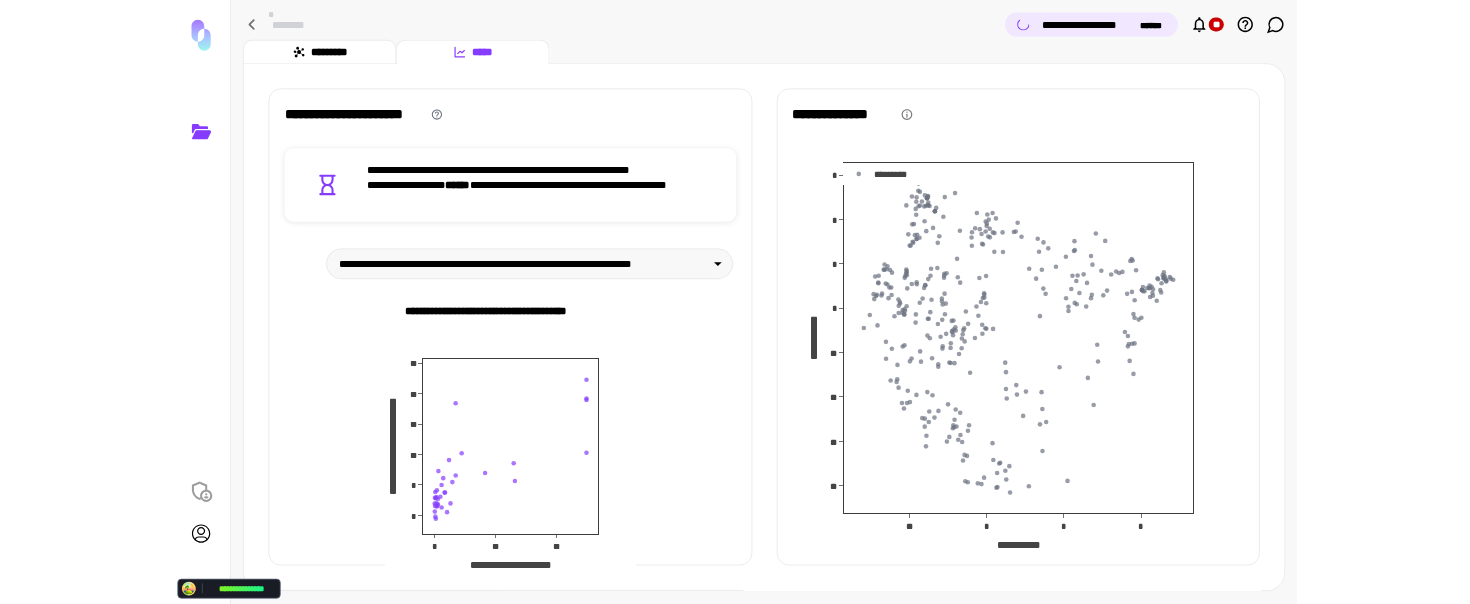 scroll, scrollTop: 60, scrollLeft: 0, axis: vertical 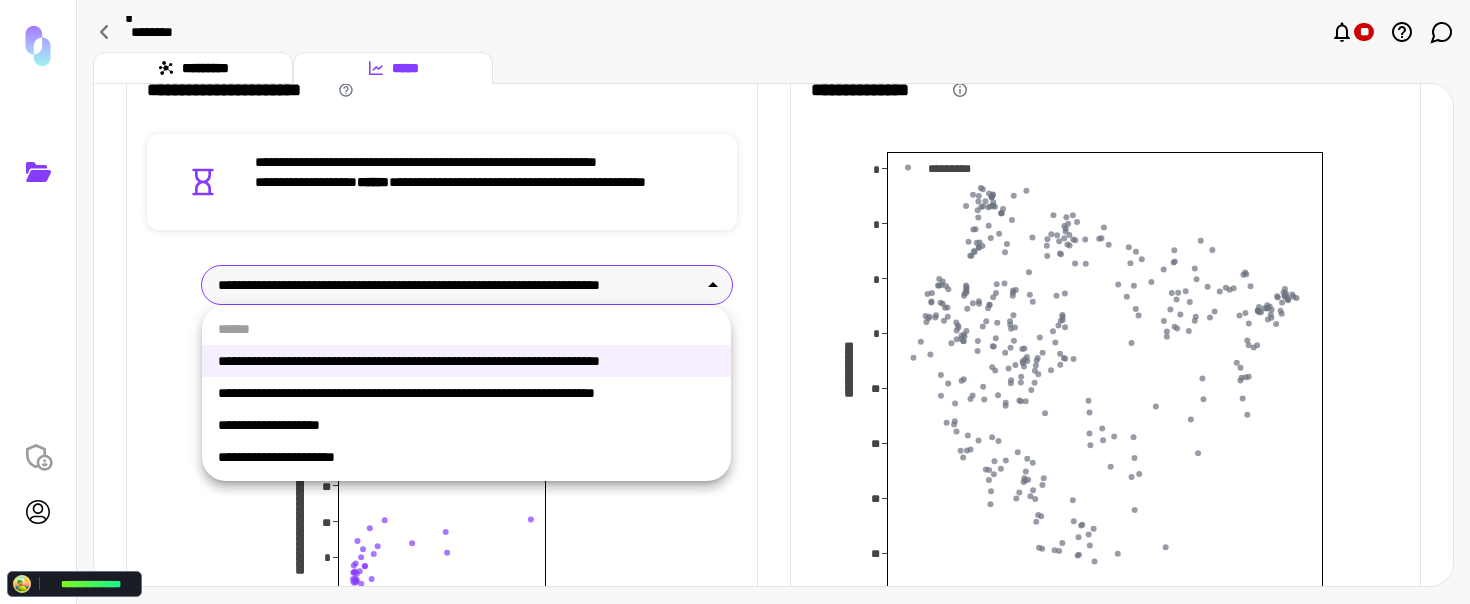click on "**********" at bounding box center [735, 302] 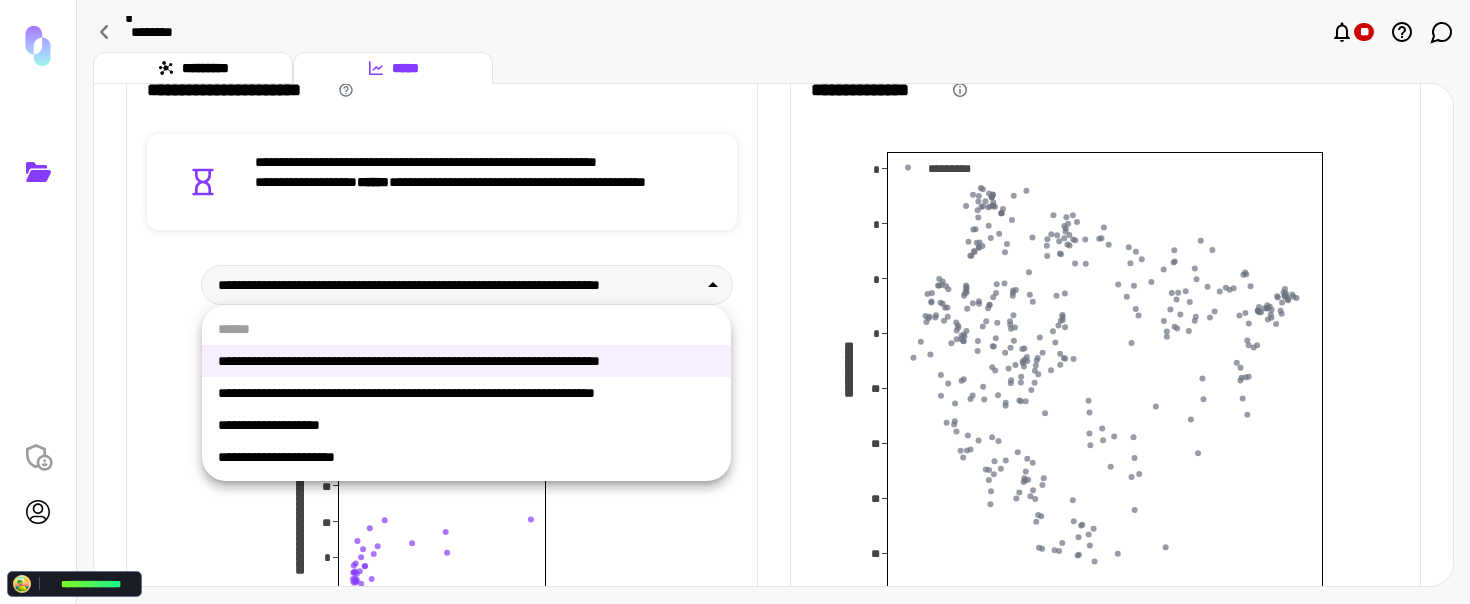 click on "**********" at bounding box center [466, 393] 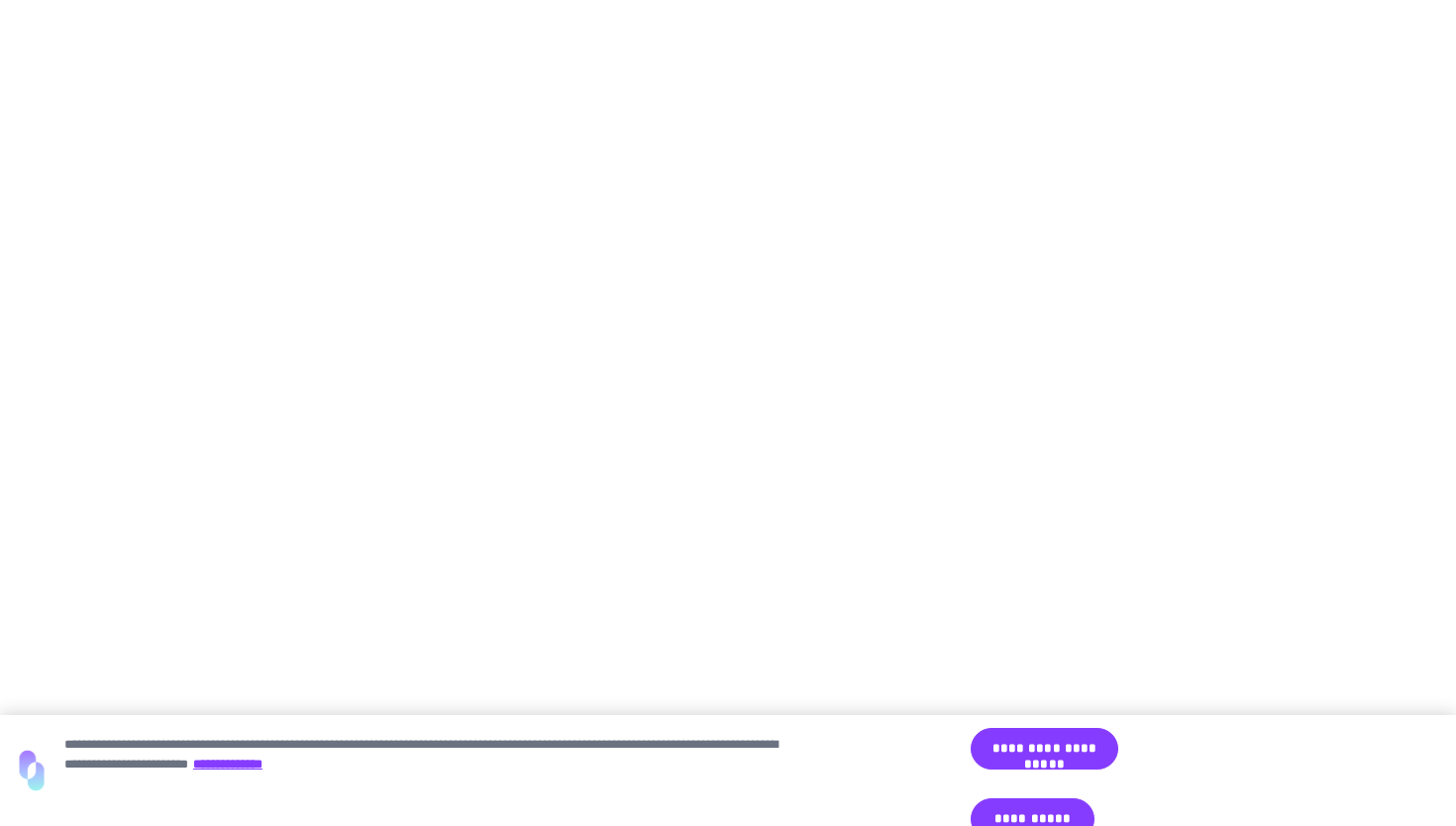 scroll, scrollTop: 0, scrollLeft: 0, axis: both 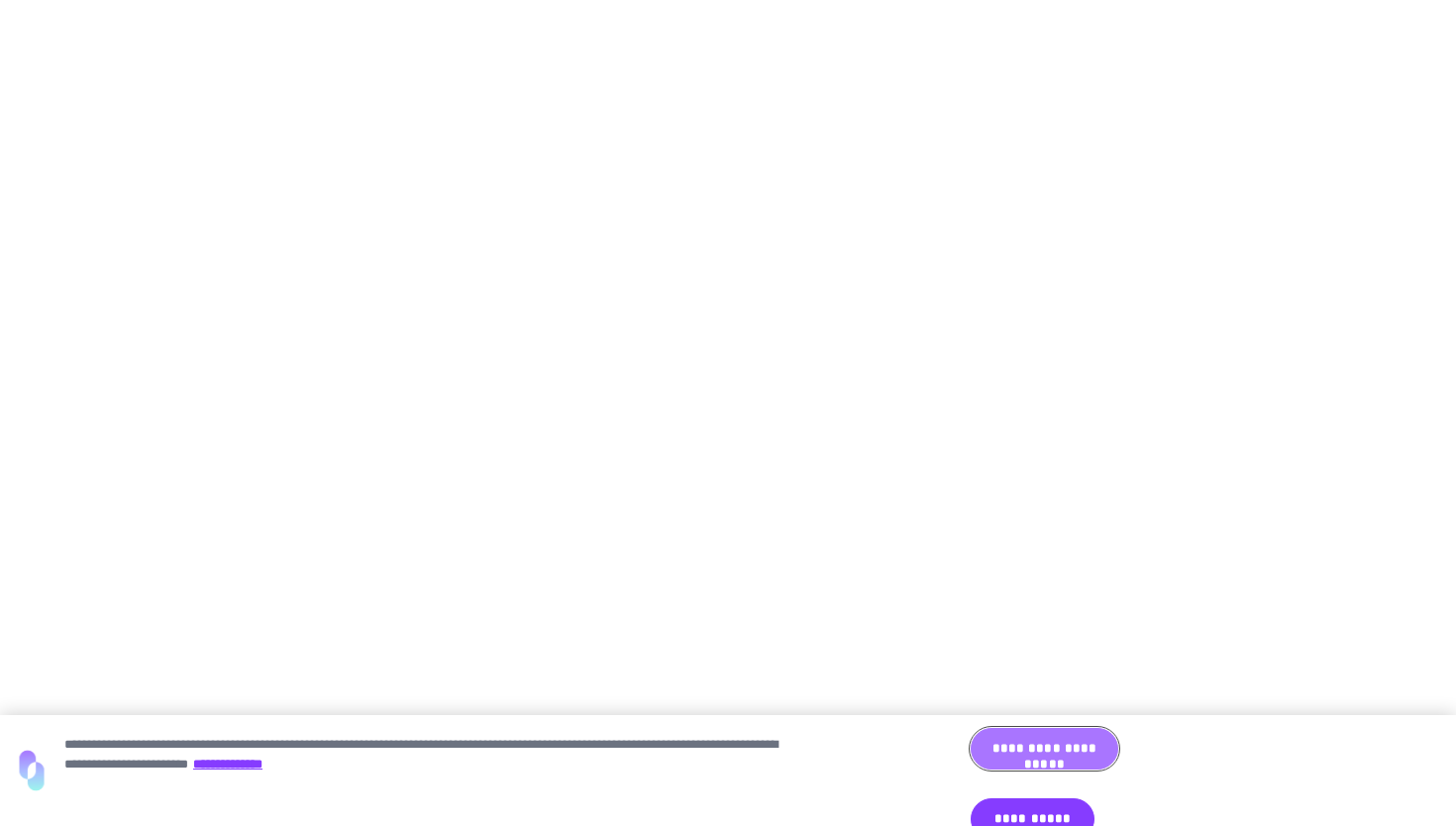 click on "**********" at bounding box center (1044, 749) 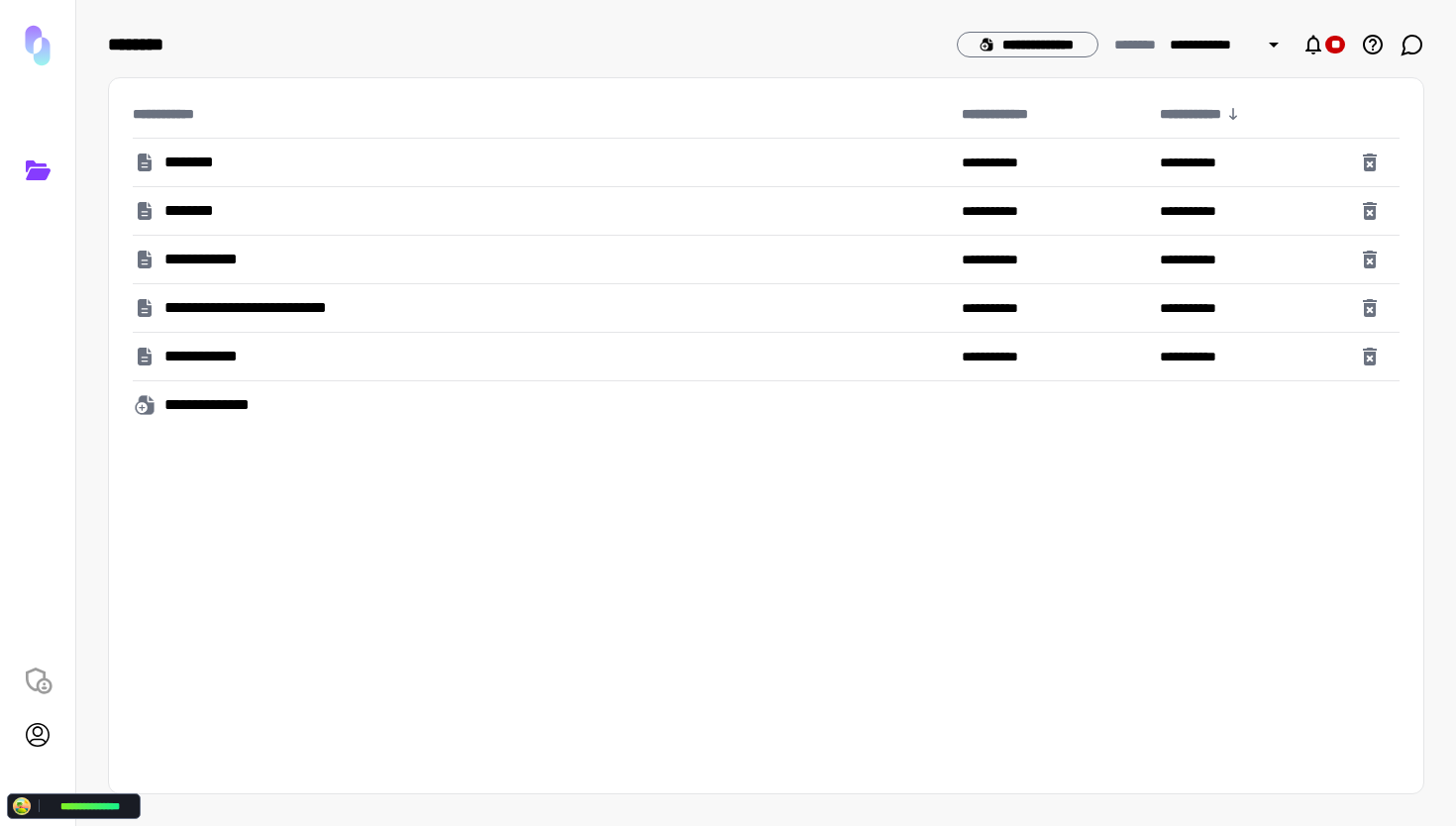 click on "**********" at bounding box center [766, 413] 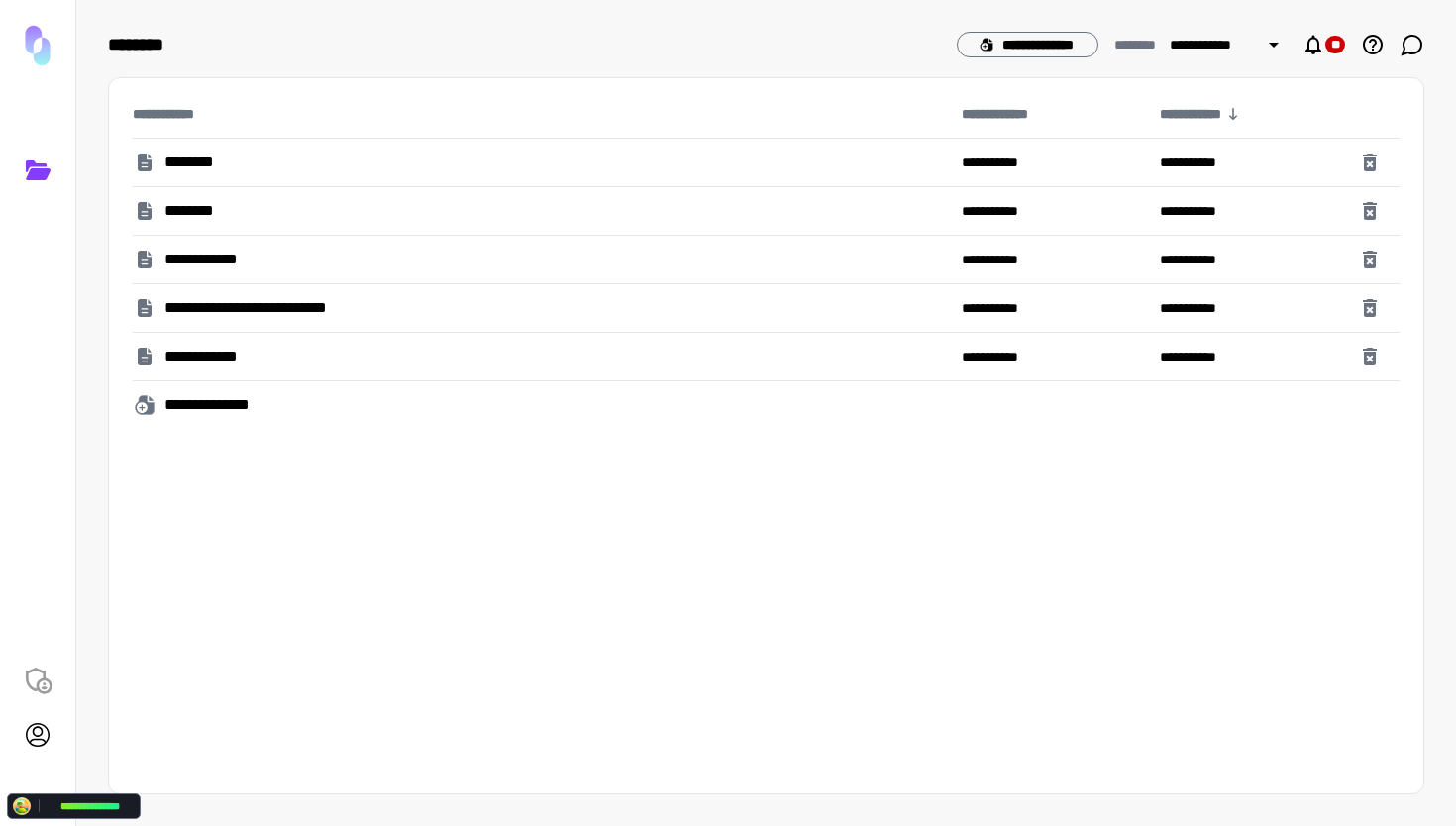 drag, startPoint x: 616, startPoint y: 43, endPoint x: 1360, endPoint y: 144, distance: 750.82421 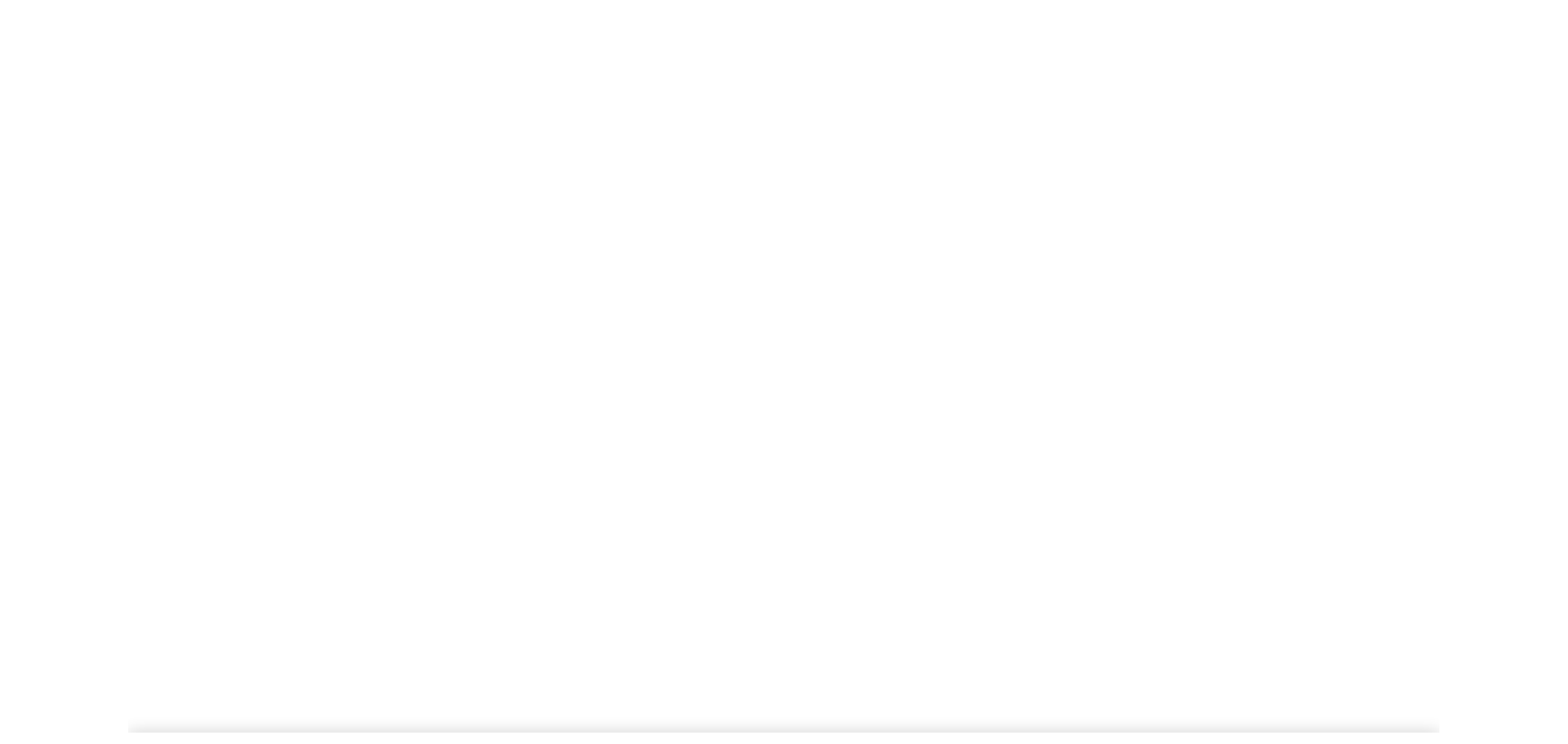 scroll, scrollTop: 0, scrollLeft: 0, axis: both 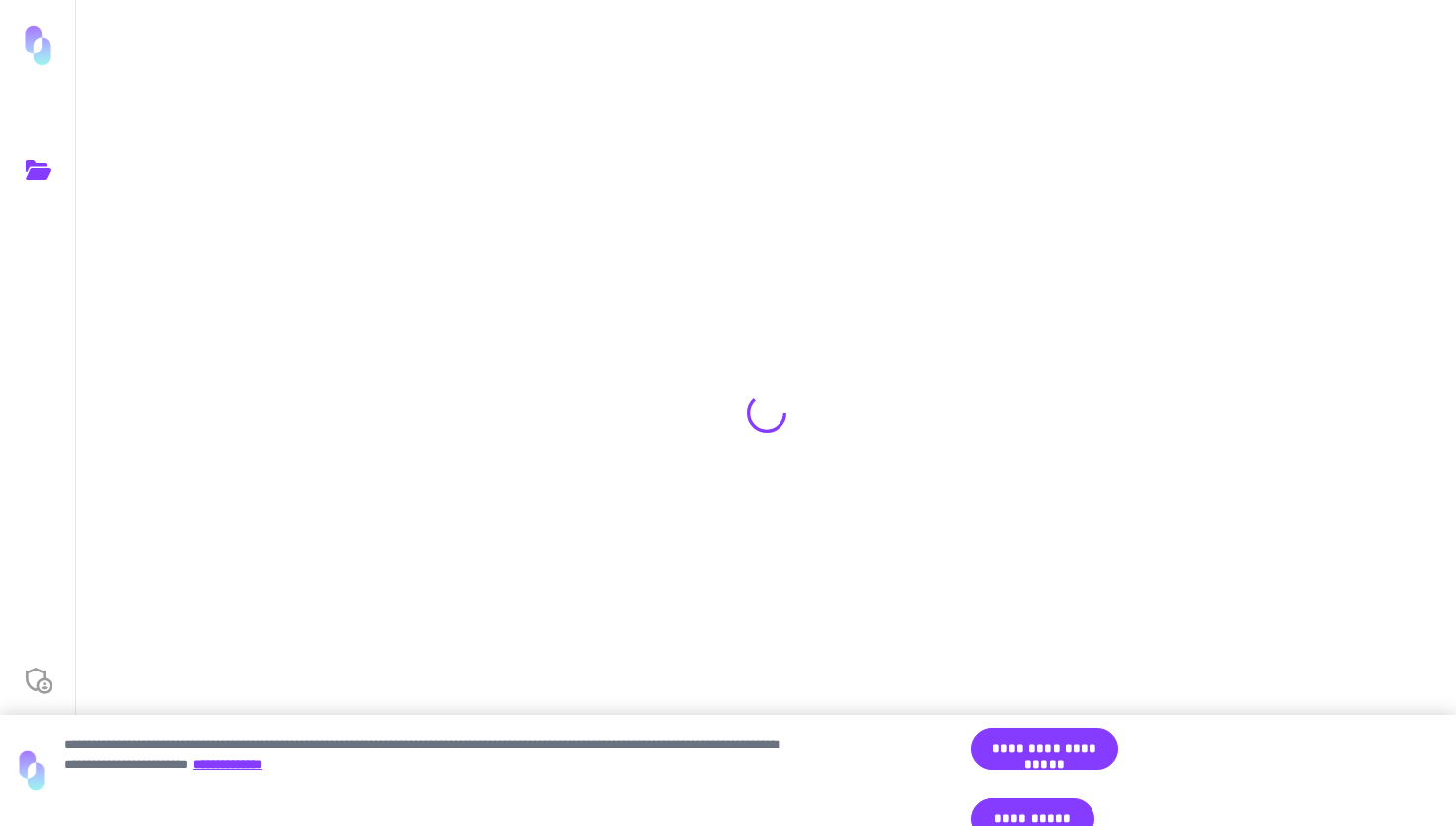 click on "**********" at bounding box center (1044, 749) 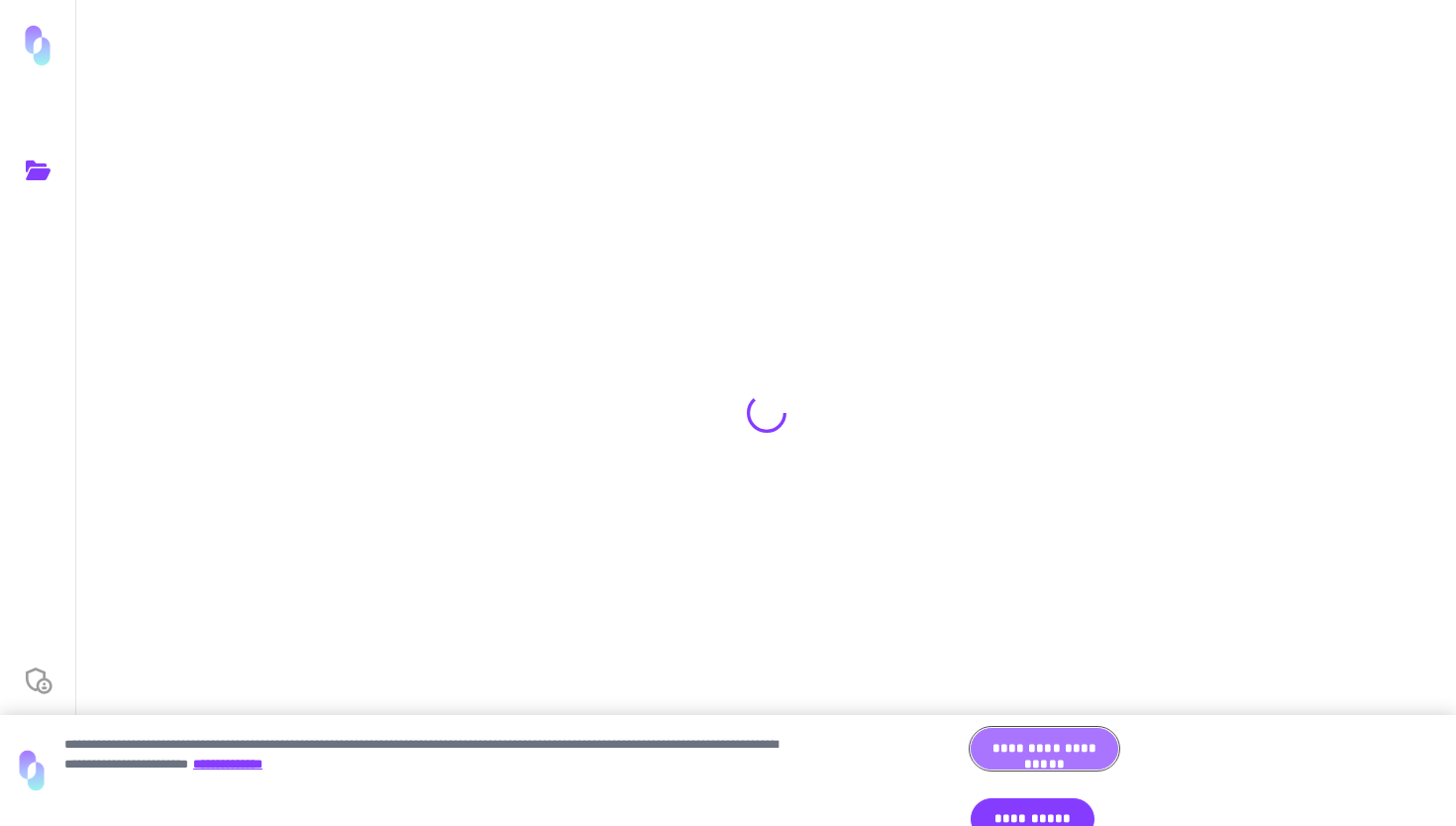 click on "**********" at bounding box center (1044, 749) 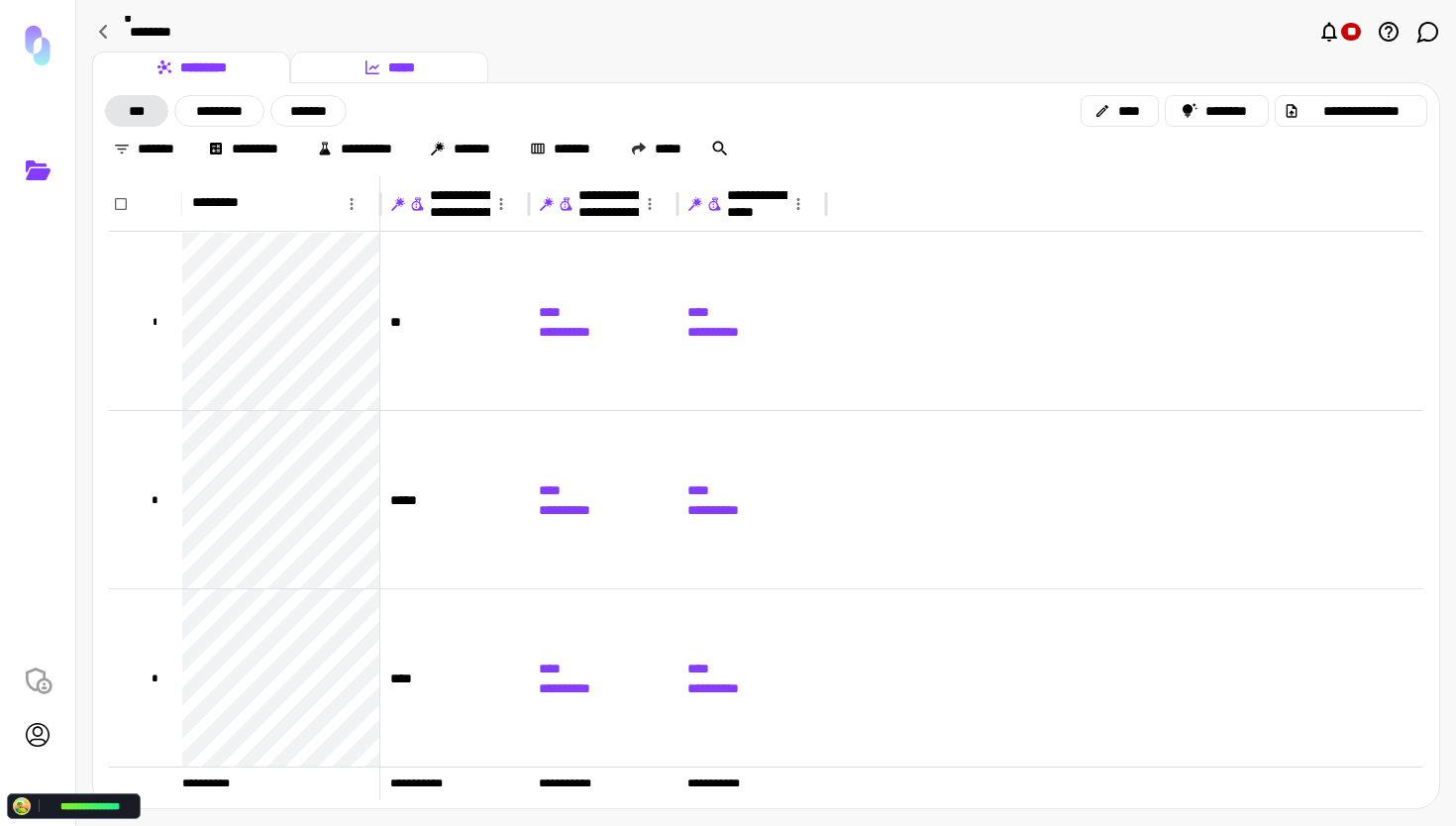 click on "*****" at bounding box center [389, 67] 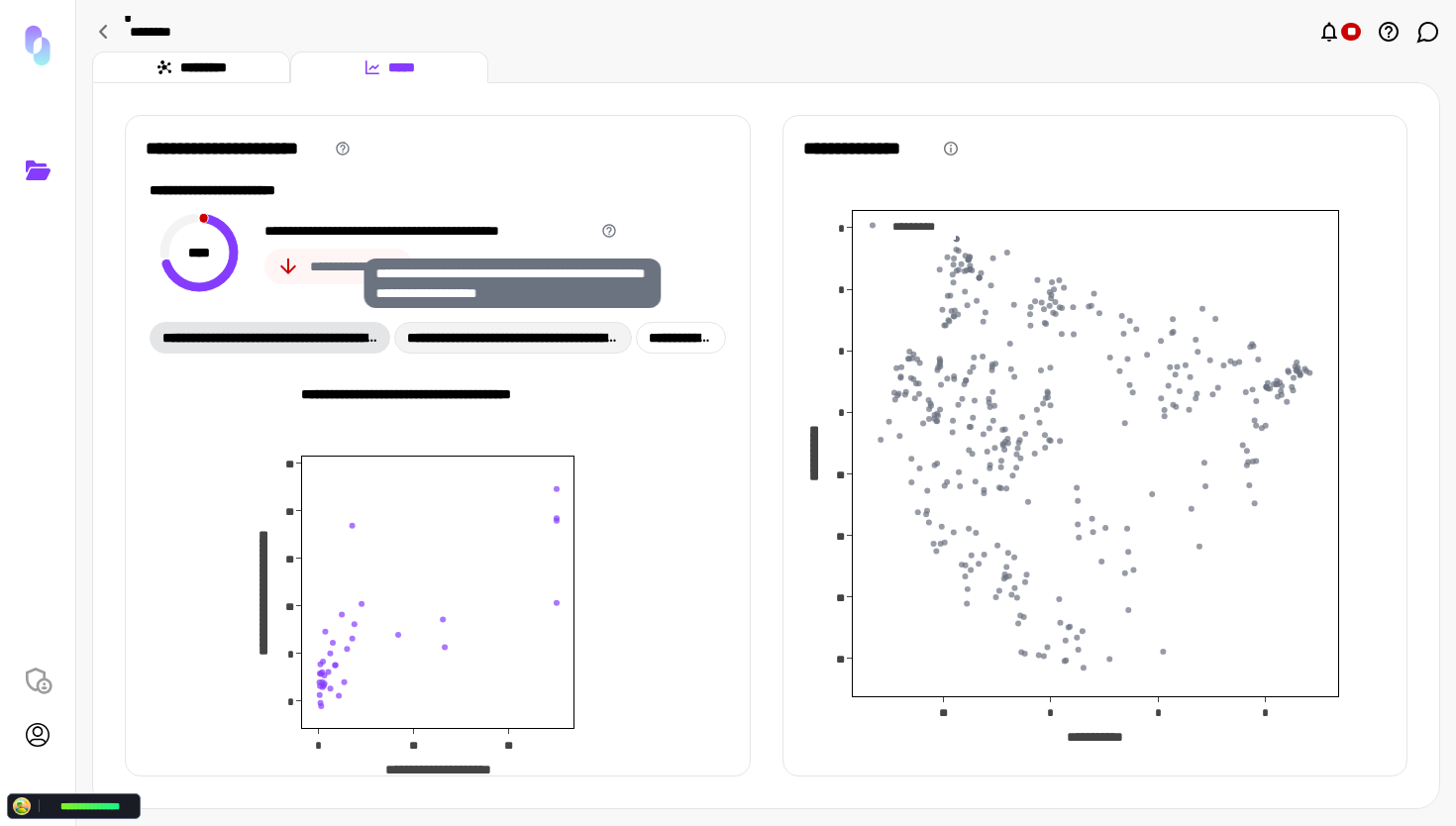 click on "**********" at bounding box center [513, 338] 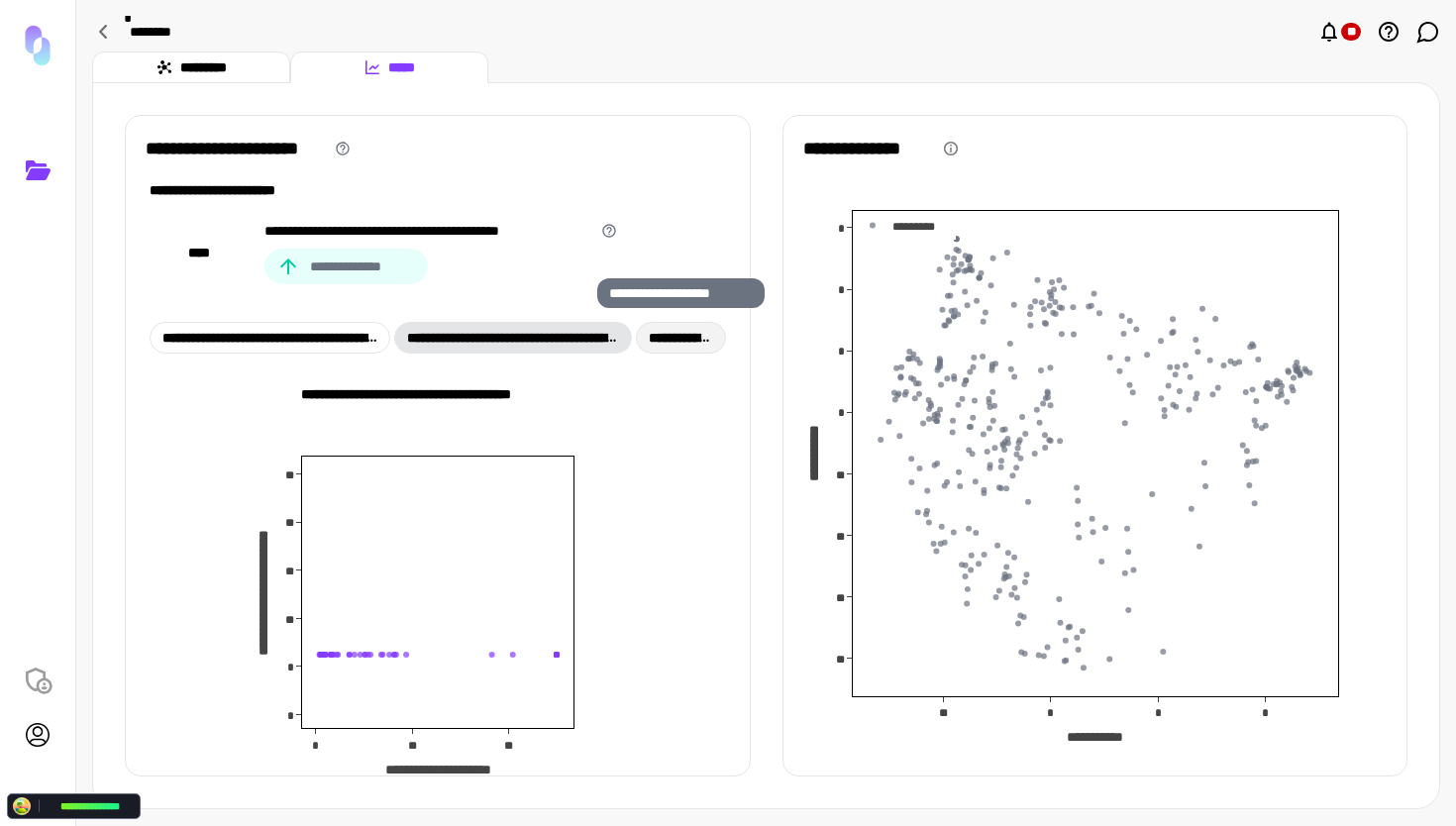click on "**********" at bounding box center [680, 338] 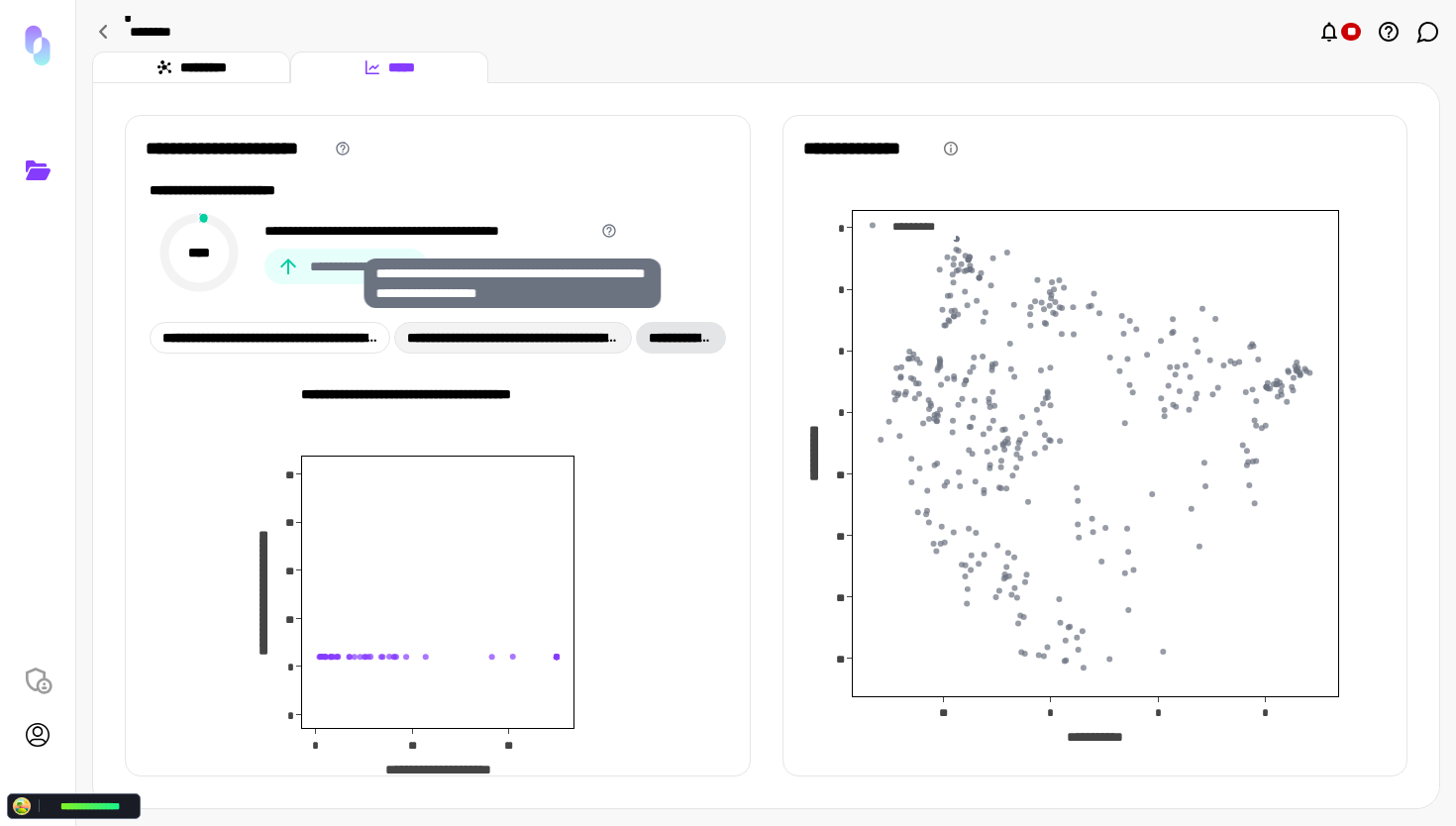 click on "**********" at bounding box center (513, 338) 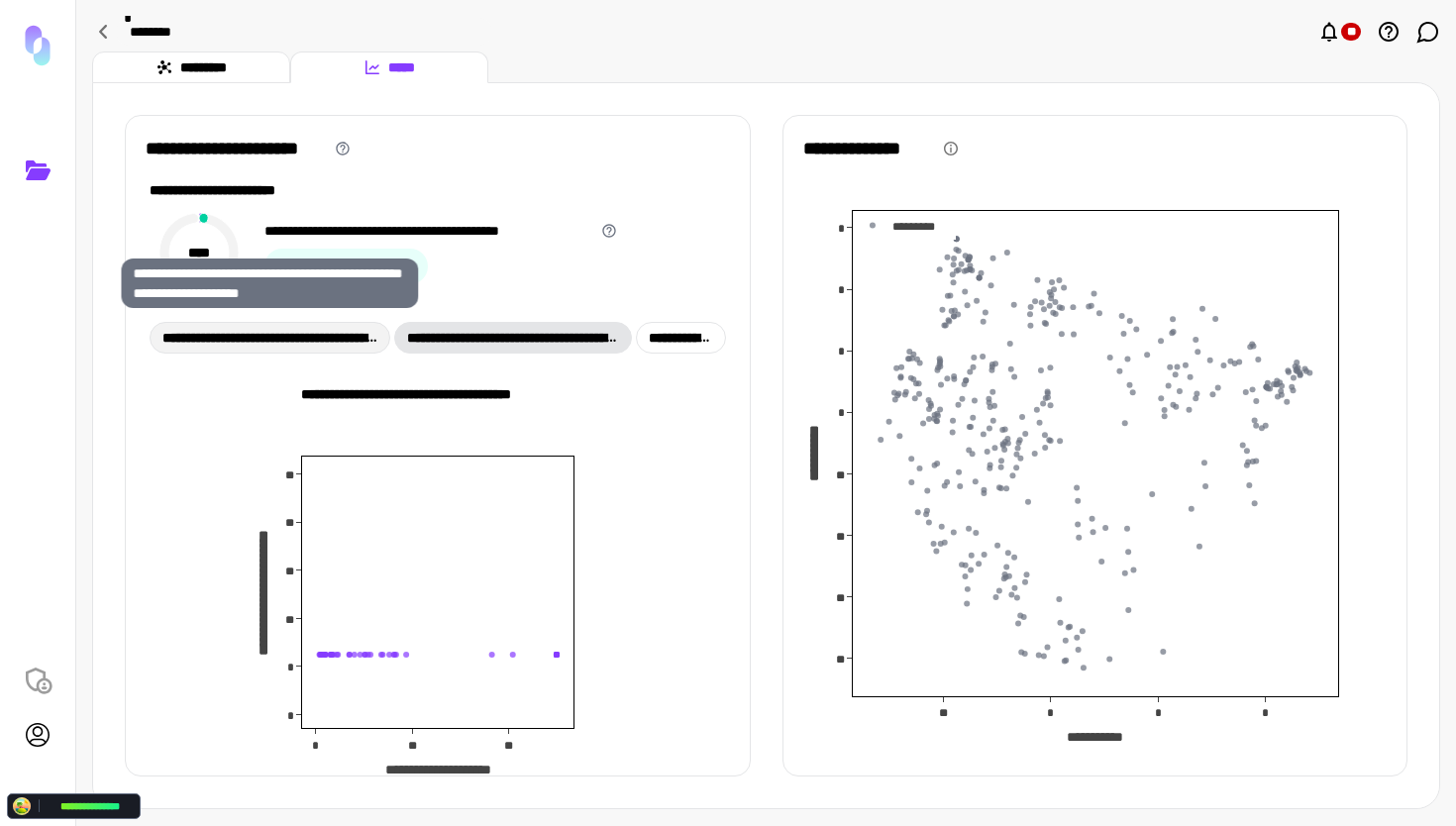 click on "**********" at bounding box center (269, 338) 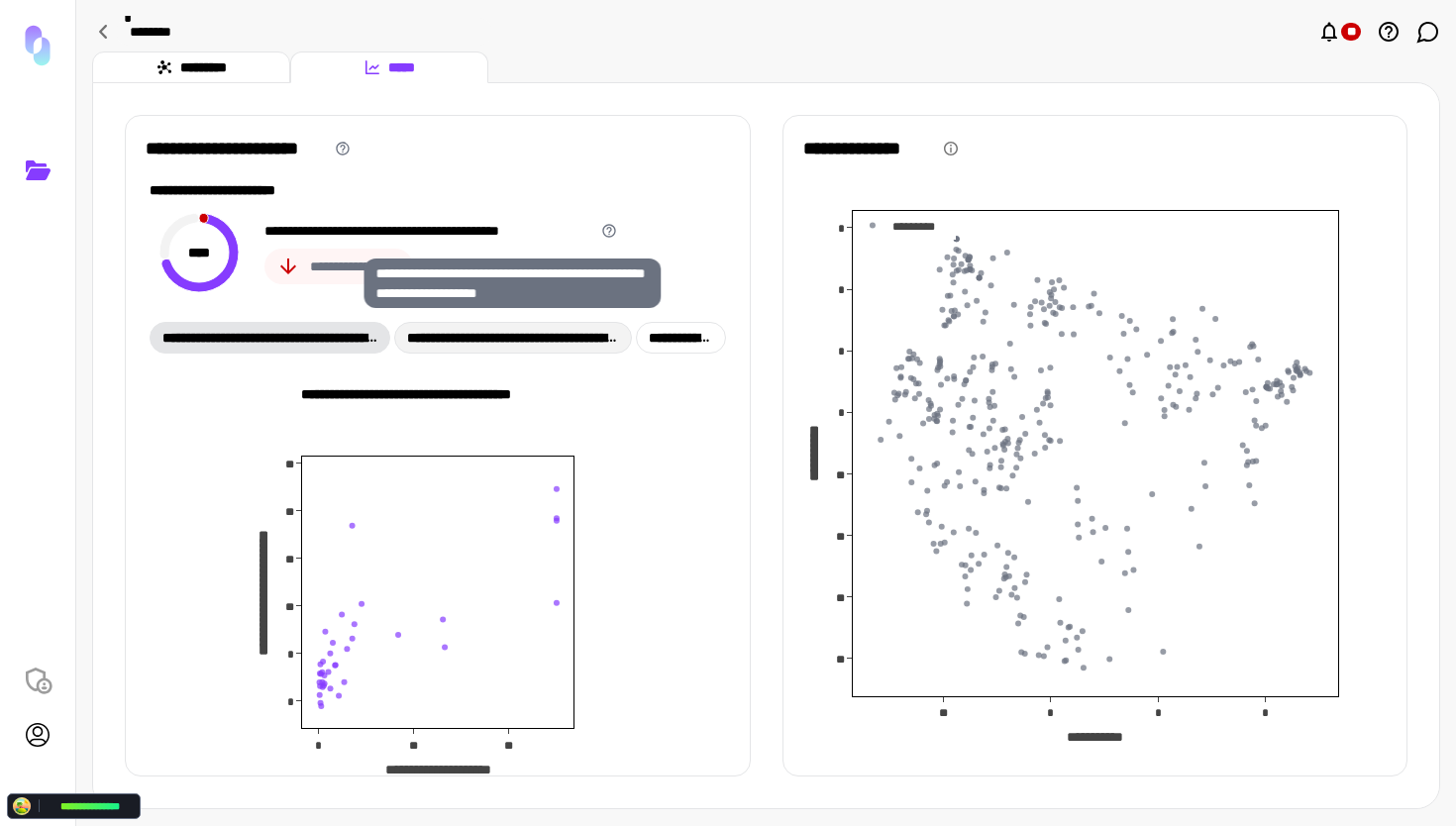 click on "**********" at bounding box center (513, 338) 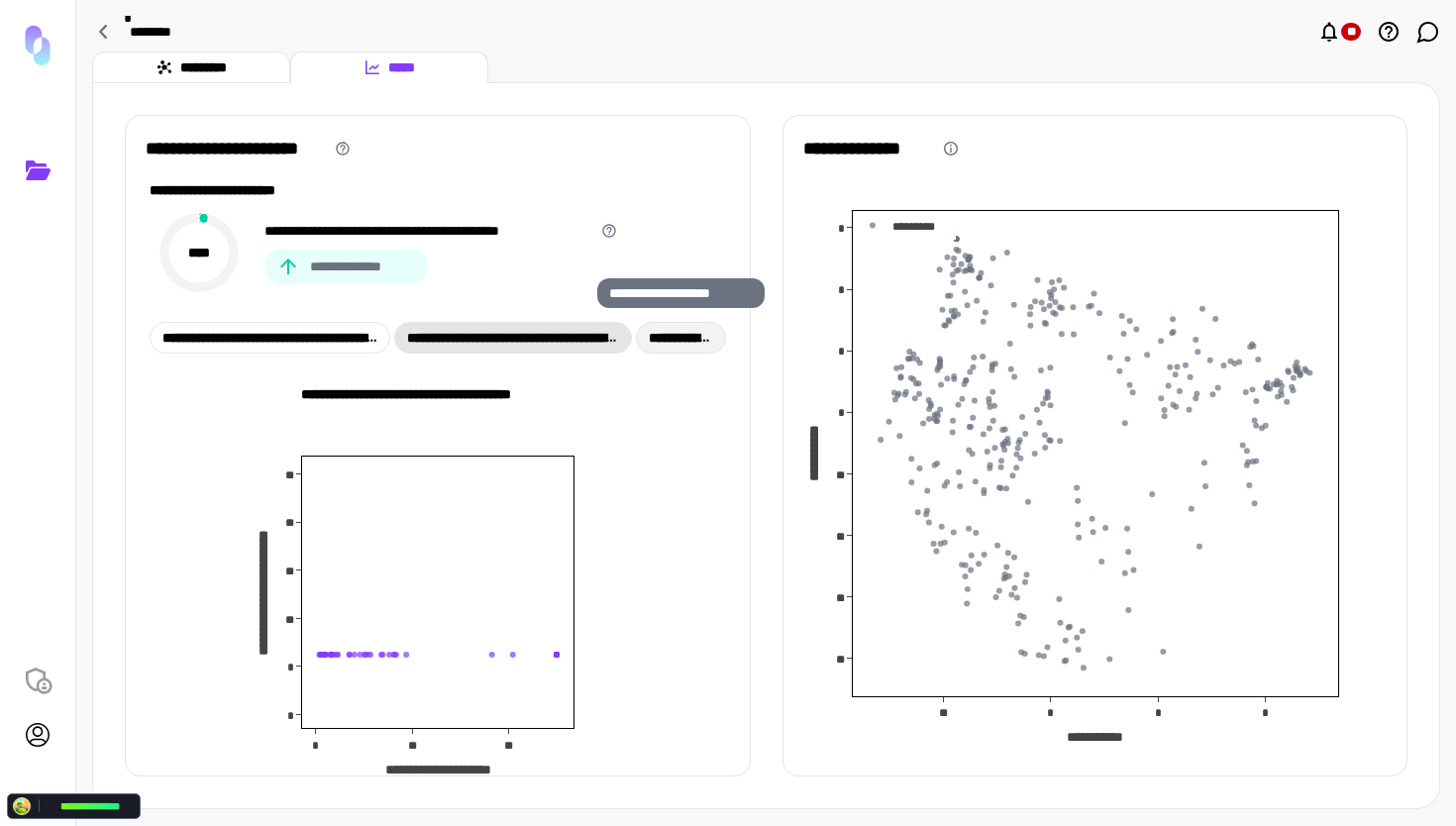 click on "**********" at bounding box center [680, 338] 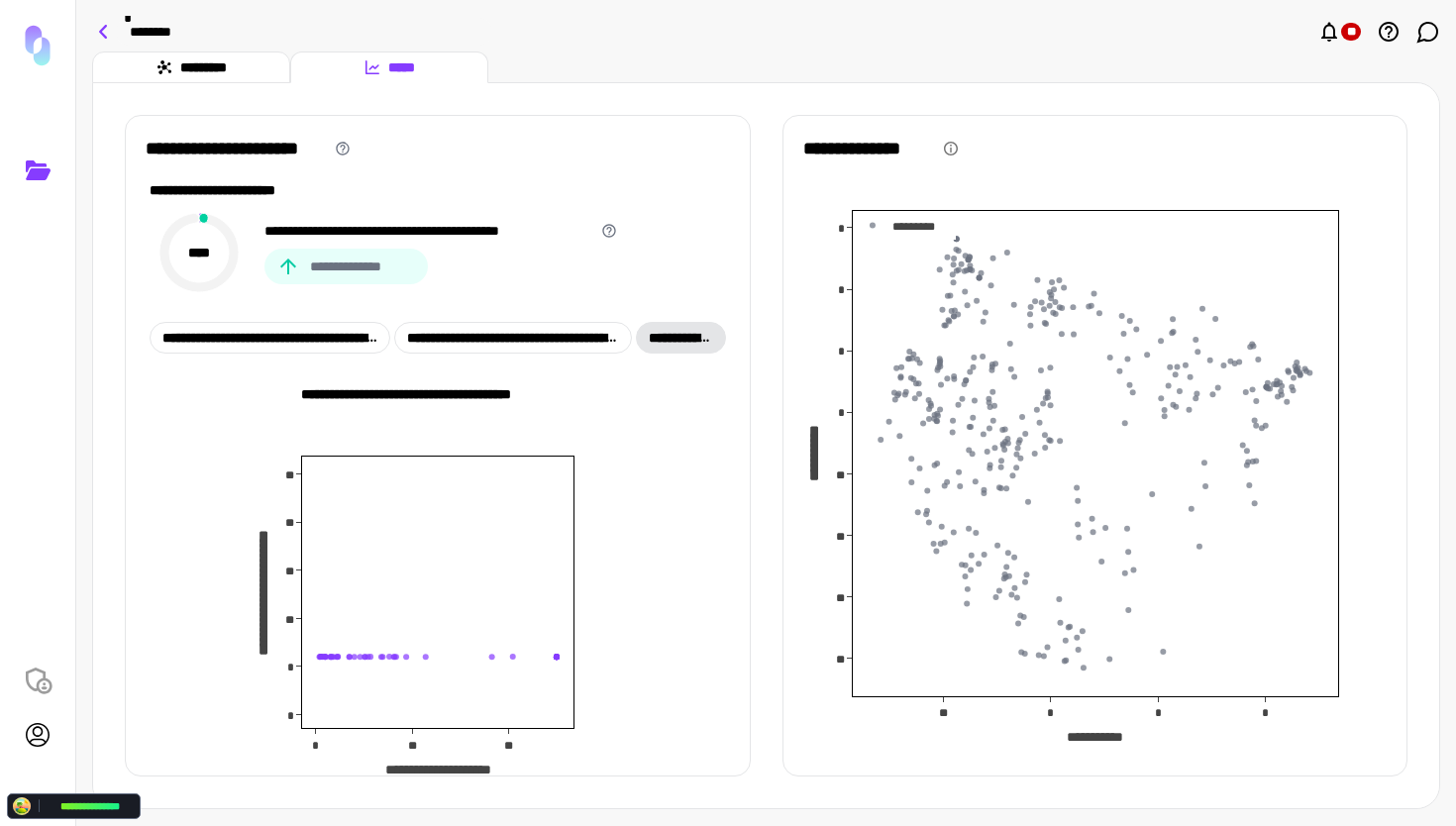 click 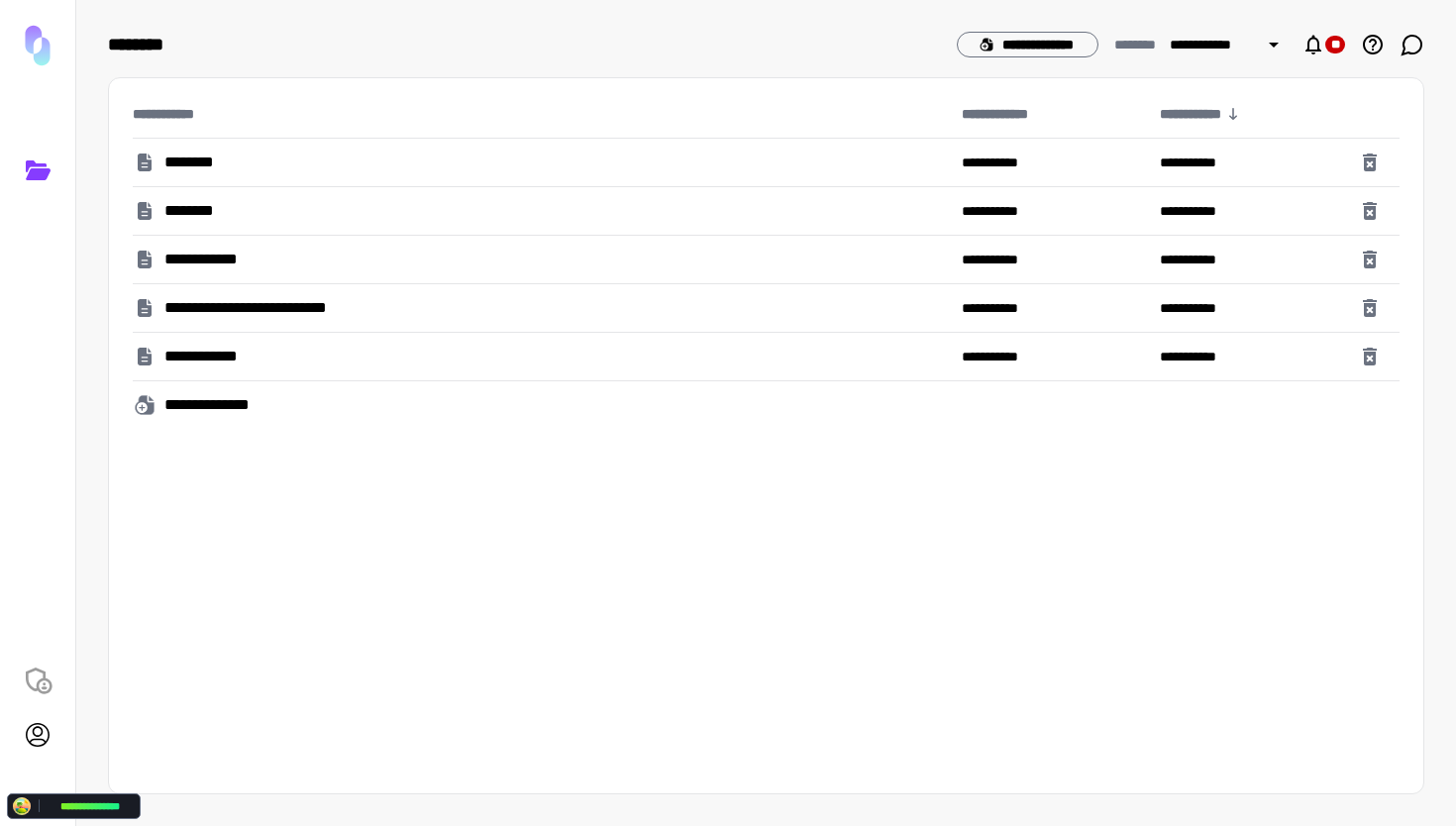 click on "********" at bounding box center (190, 162) 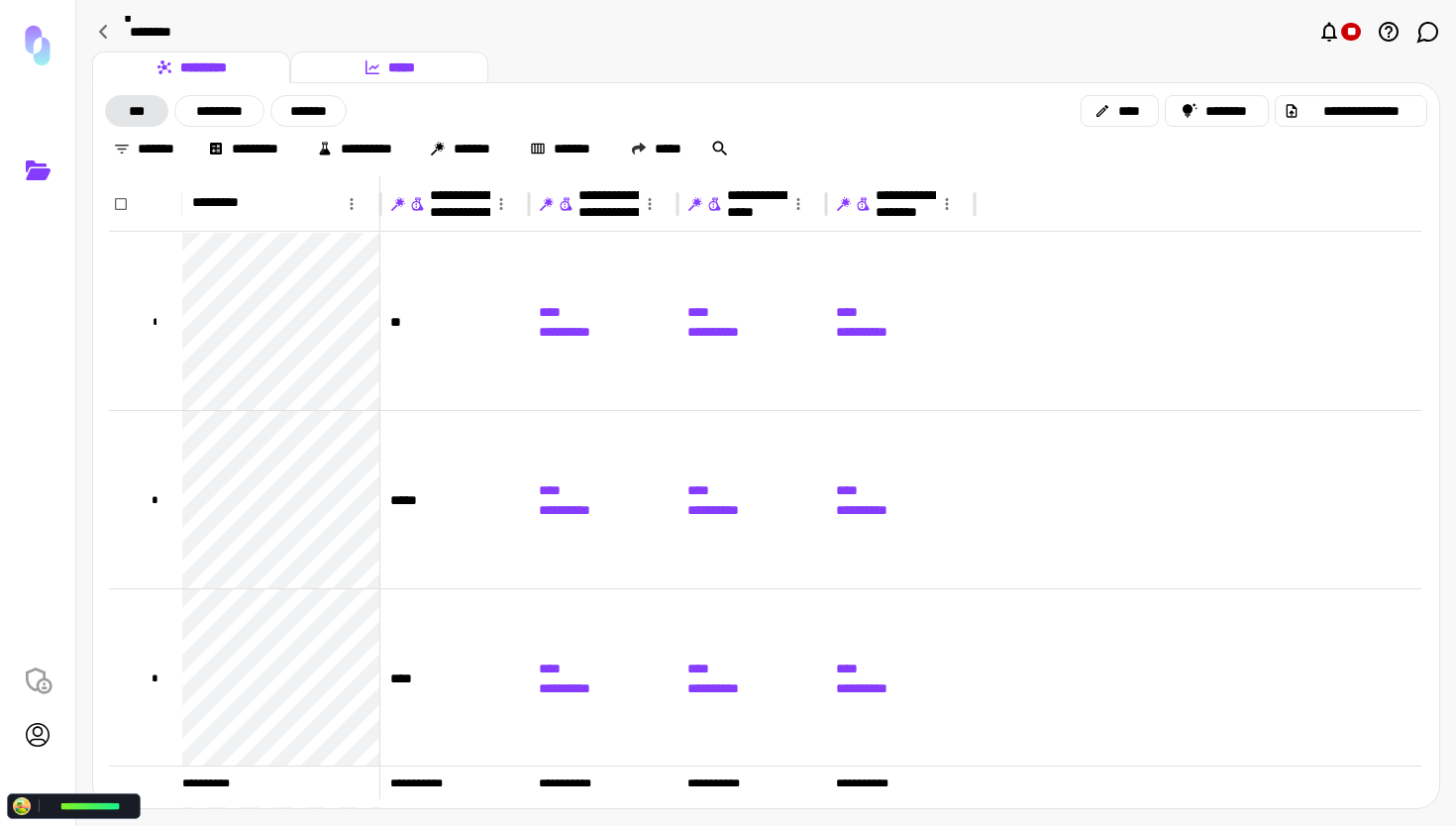 click on "*****" at bounding box center [389, 67] 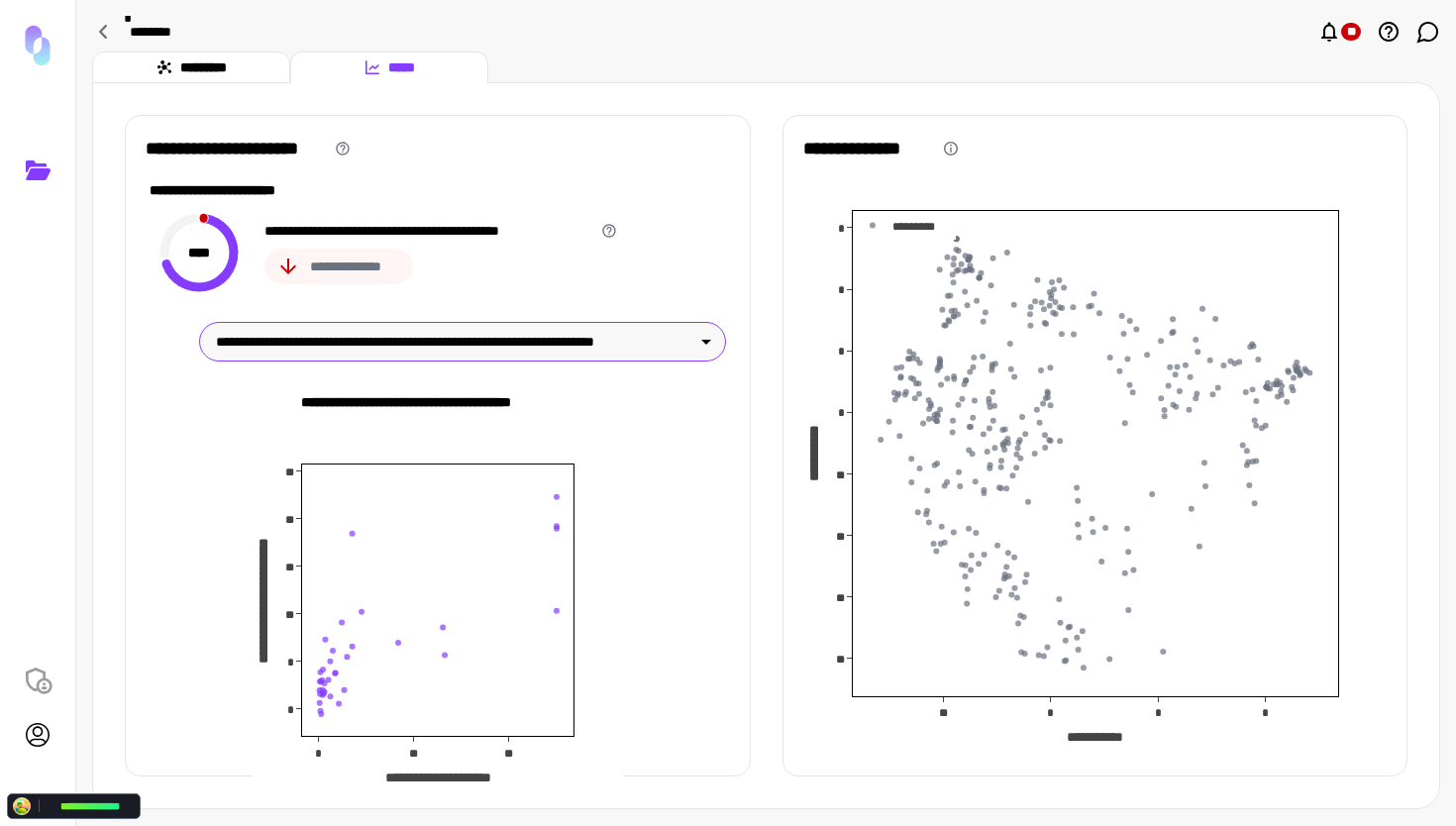 click on "**********" at bounding box center [454, 342] 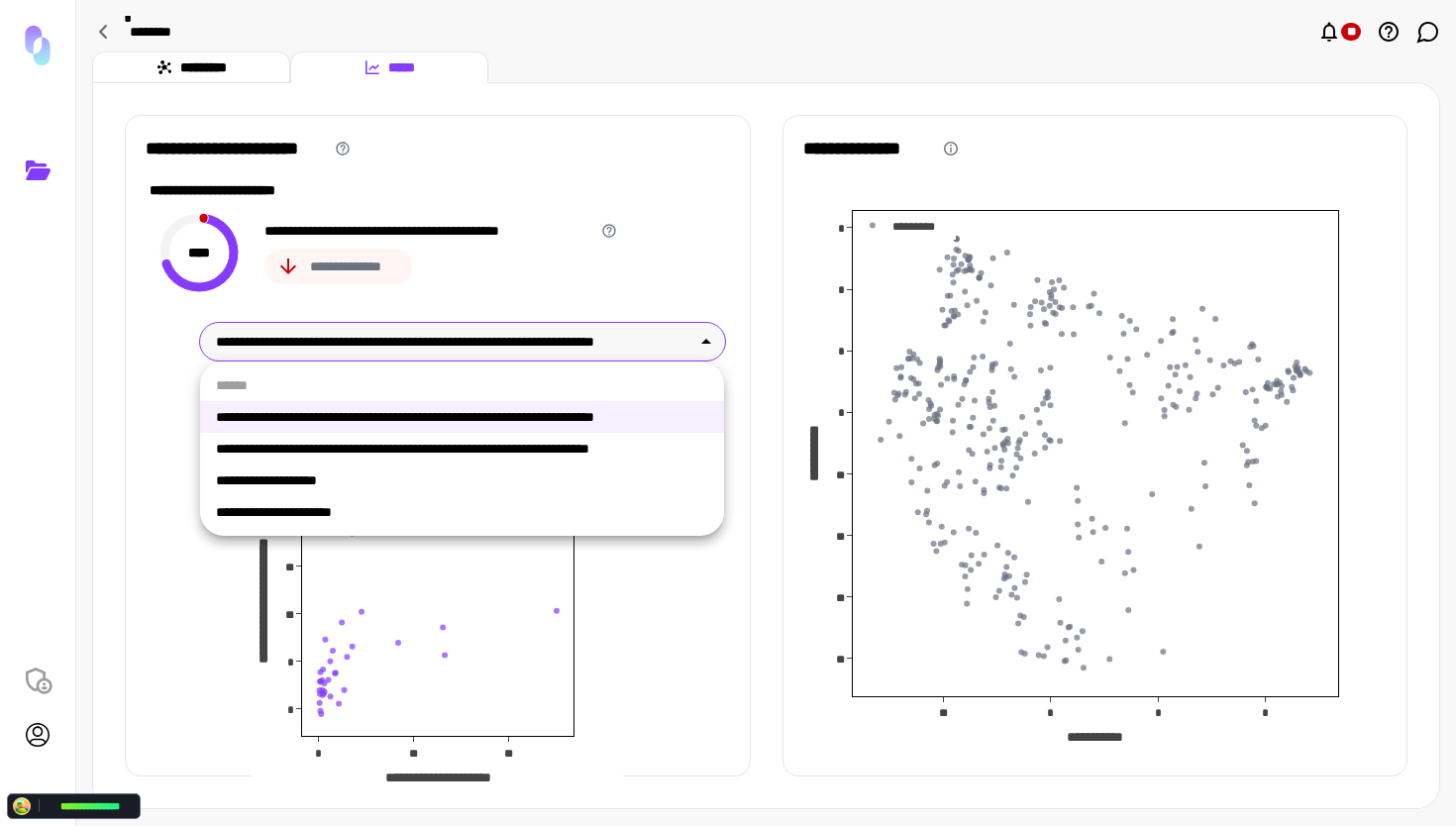 click at bounding box center (728, 413) 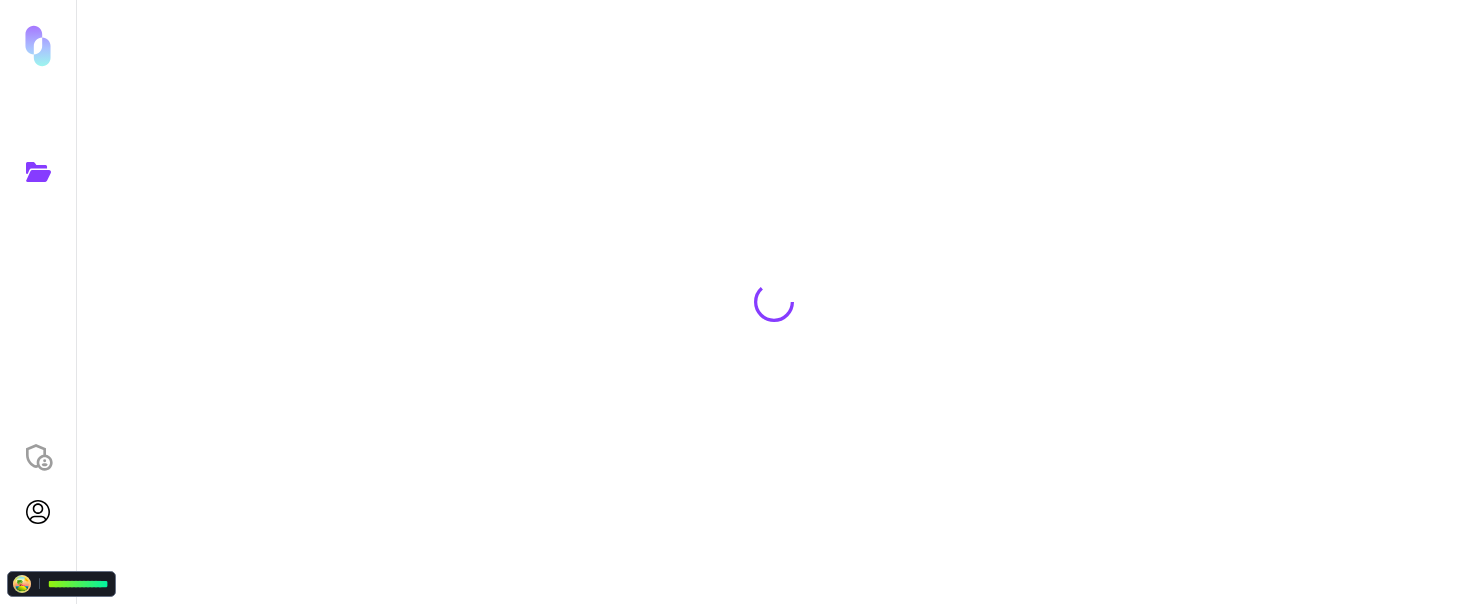 scroll, scrollTop: 0, scrollLeft: 0, axis: both 